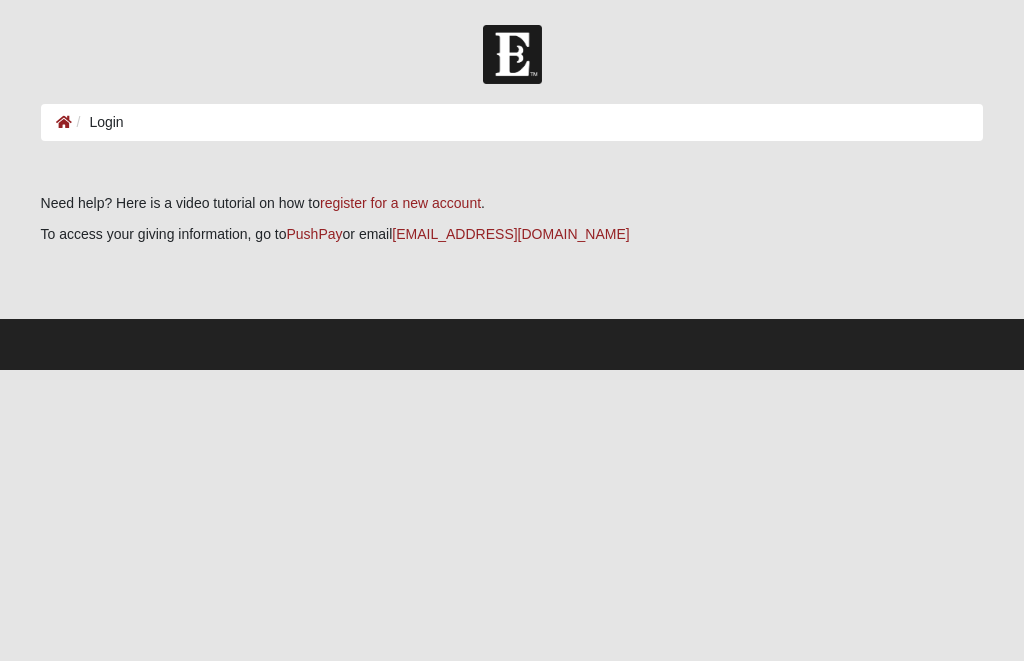 scroll, scrollTop: 0, scrollLeft: 0, axis: both 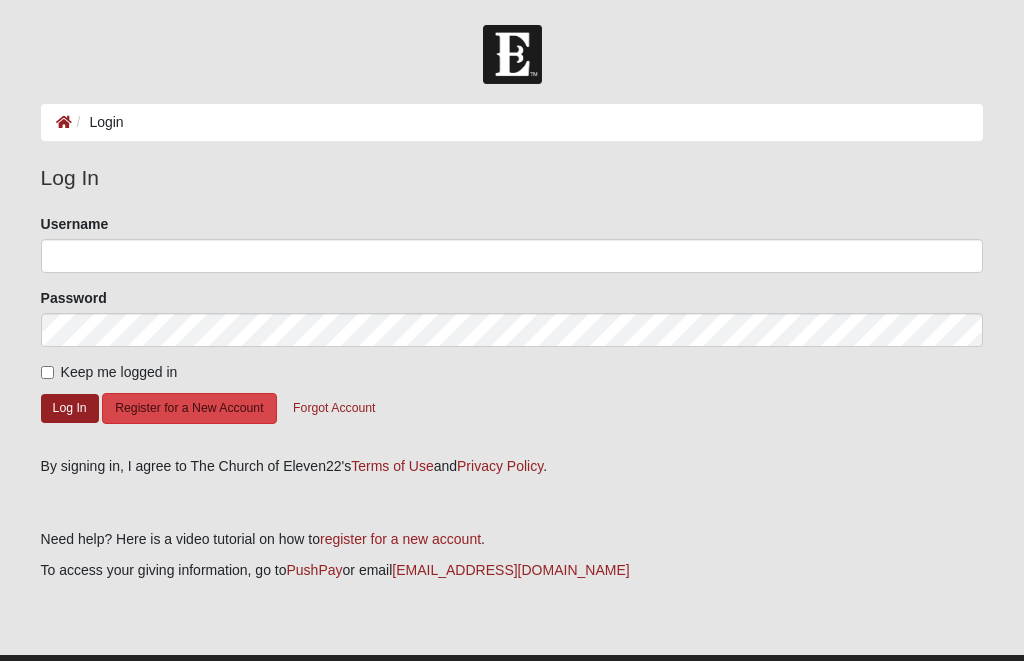 click on "Register for a New Account" 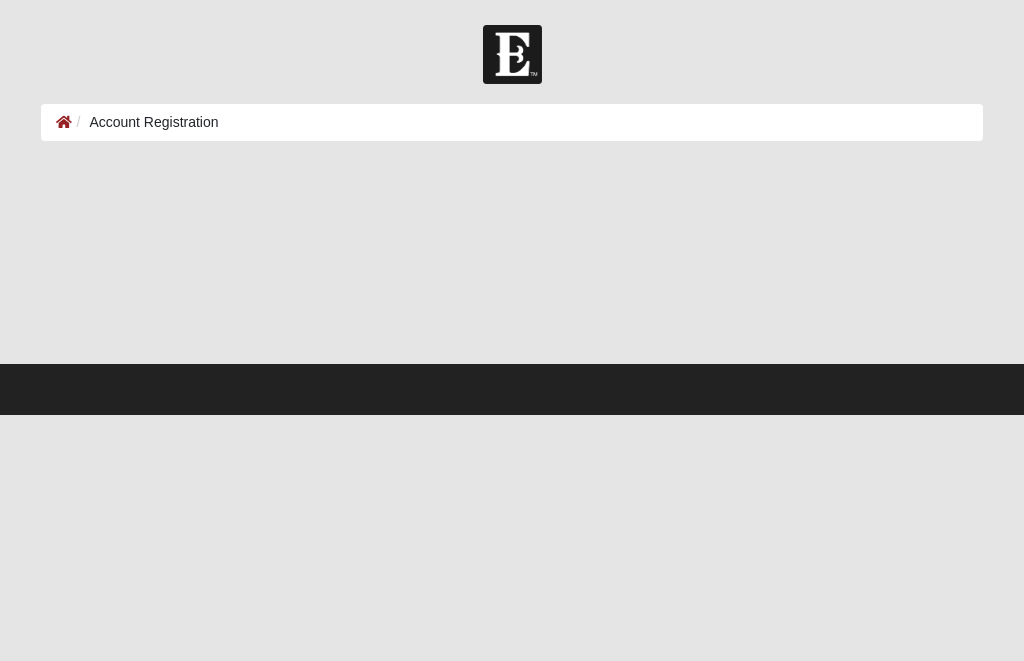 scroll, scrollTop: 0, scrollLeft: 0, axis: both 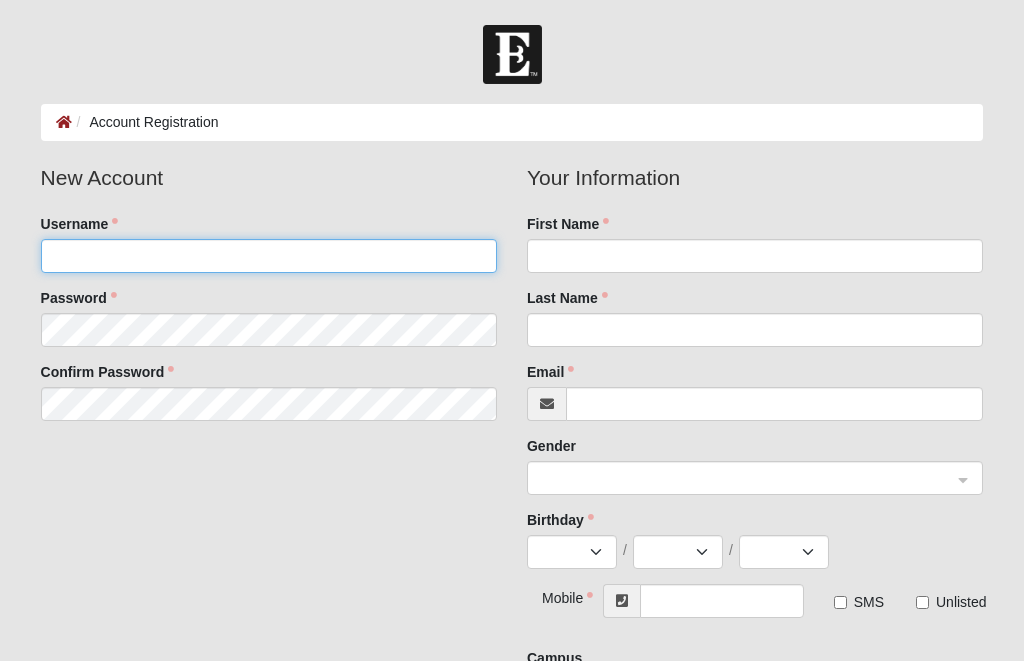 click on "Username" 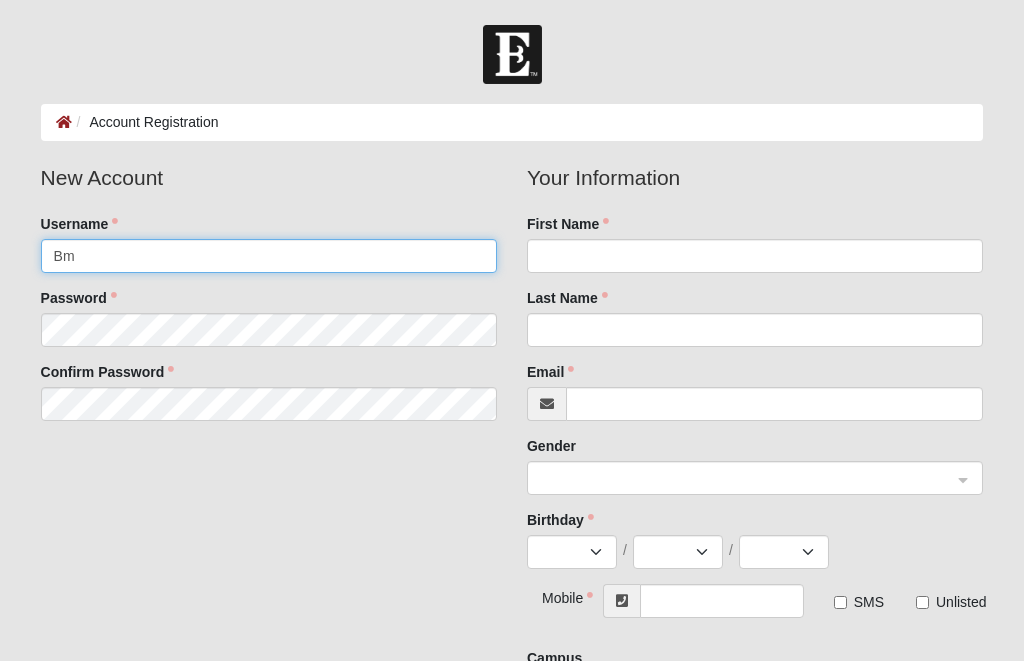type on "B" 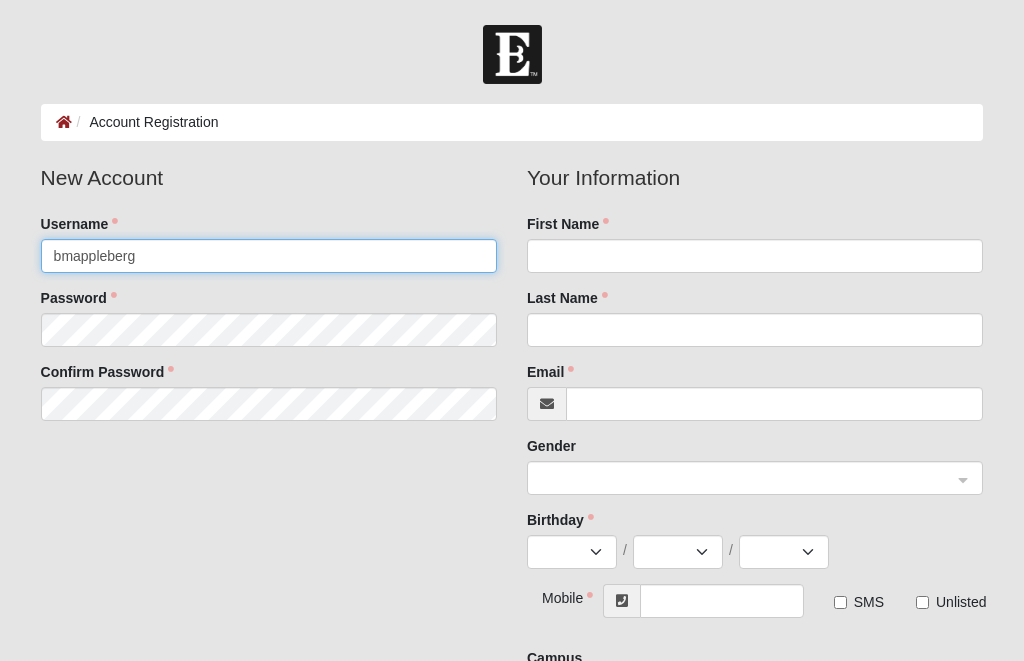 type on "bmappleberg" 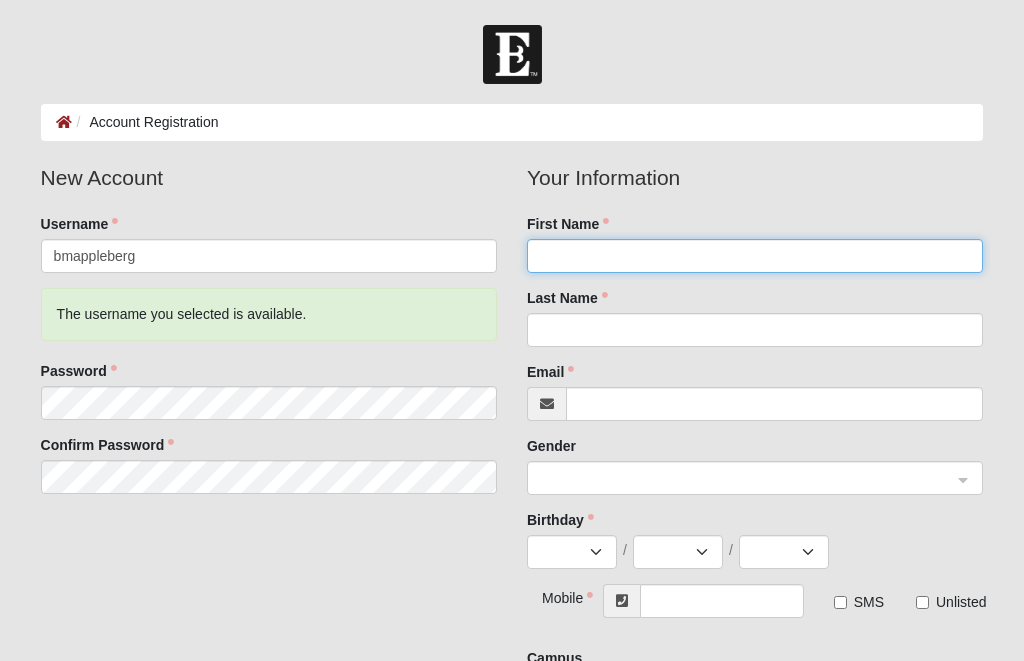 click on "First Name" 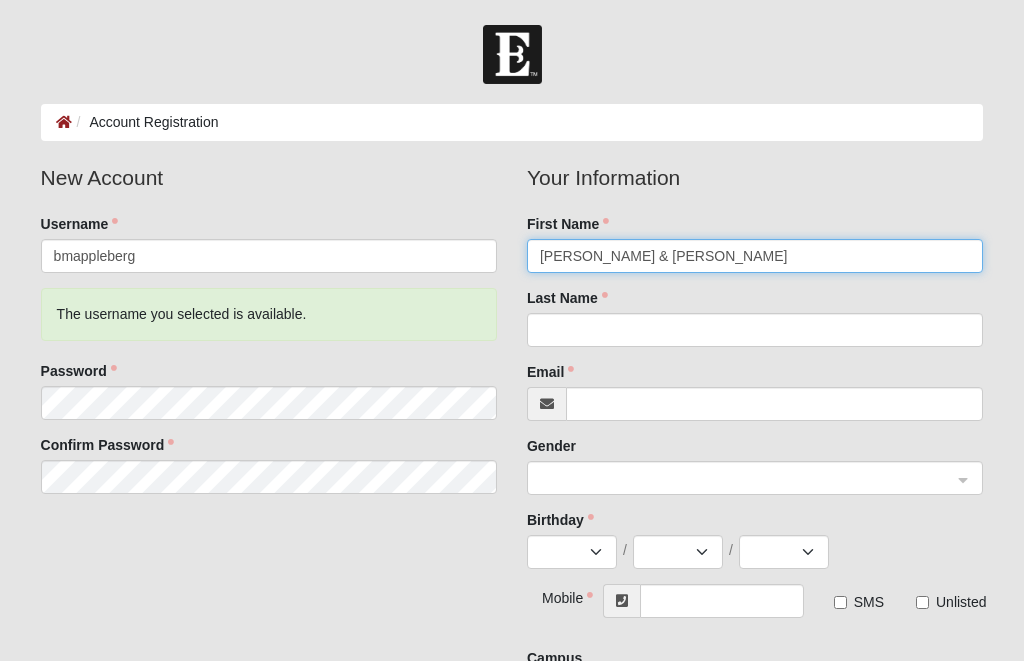type on "Brett & Michelle" 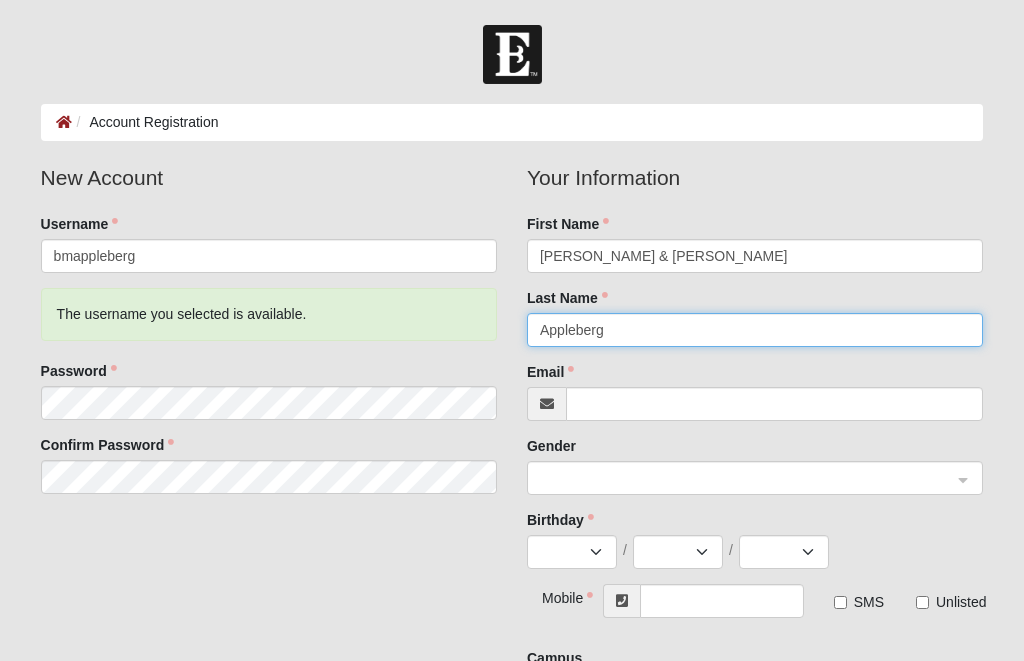 type on "Appleberg" 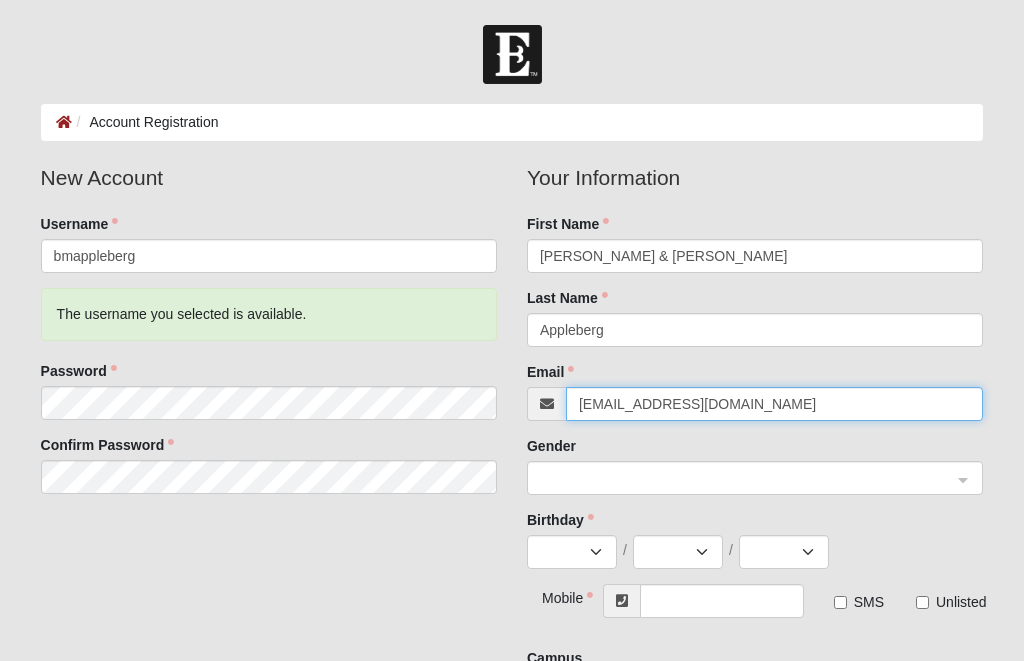 type on "bmappleberg@att.net" 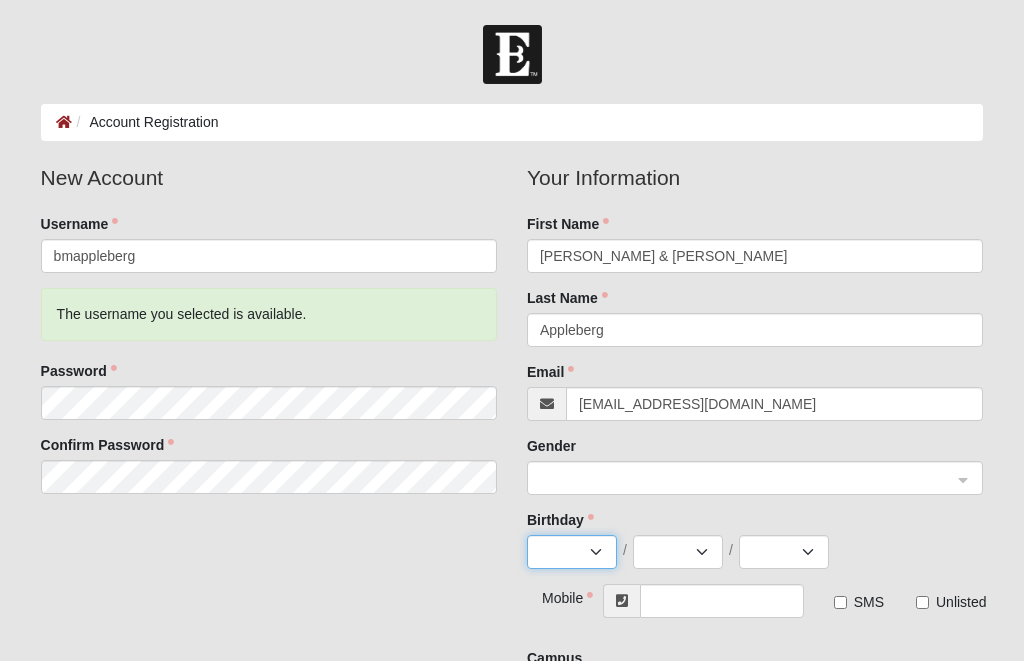 scroll, scrollTop: 255, scrollLeft: 0, axis: vertical 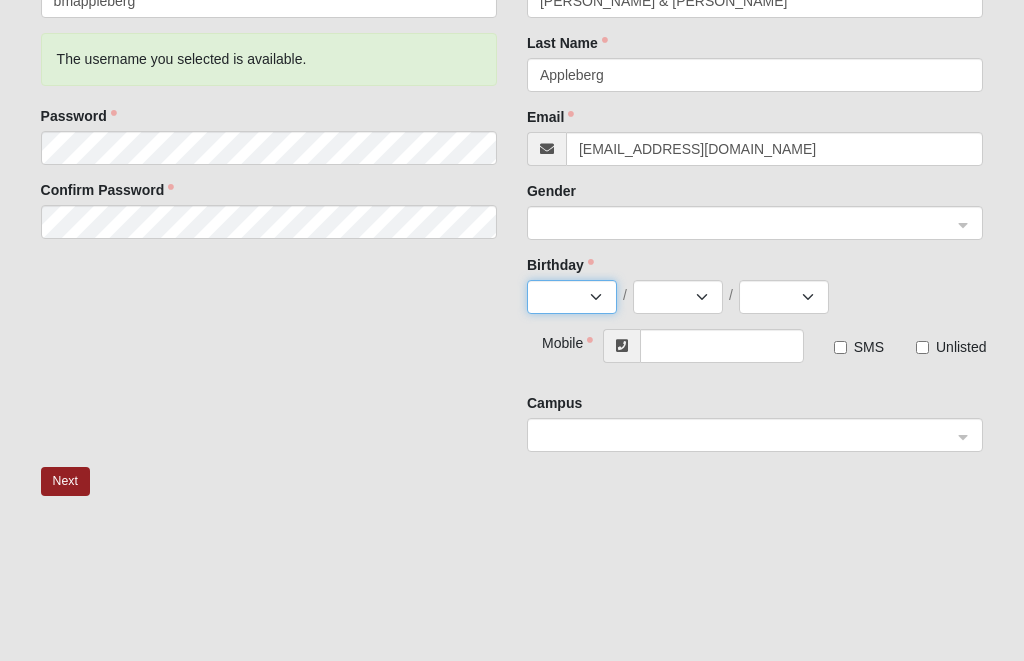 select on "1" 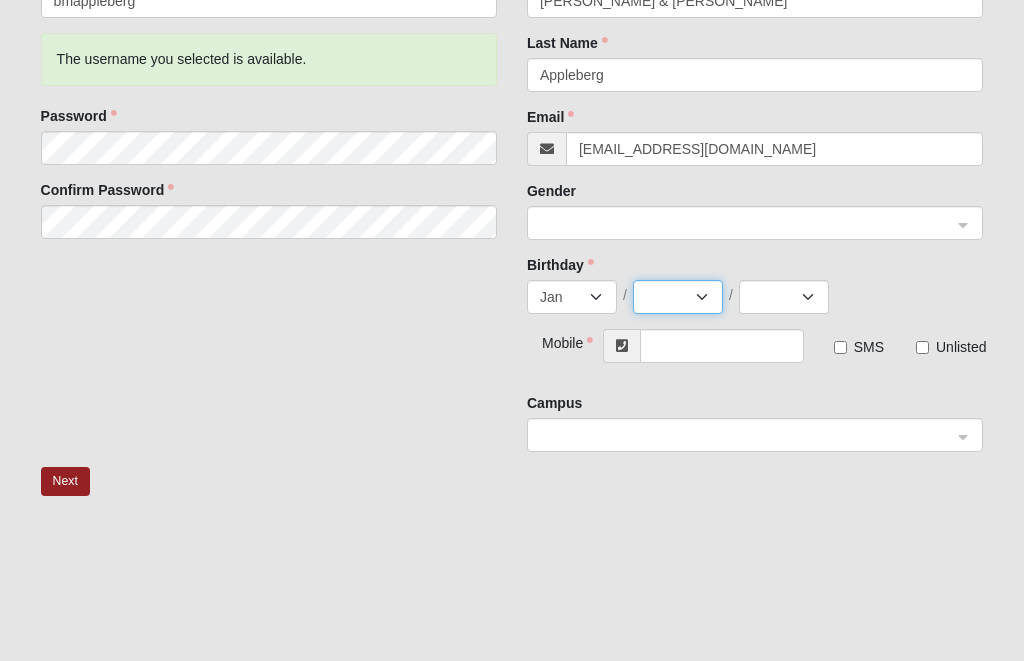 click on "1 2 3 4 5 6 7 8 9 10 11 12 13 14 15 16 17 18 19 20 21 22 23 24 25 26 27 28 29 30 31" at bounding box center [678, 297] 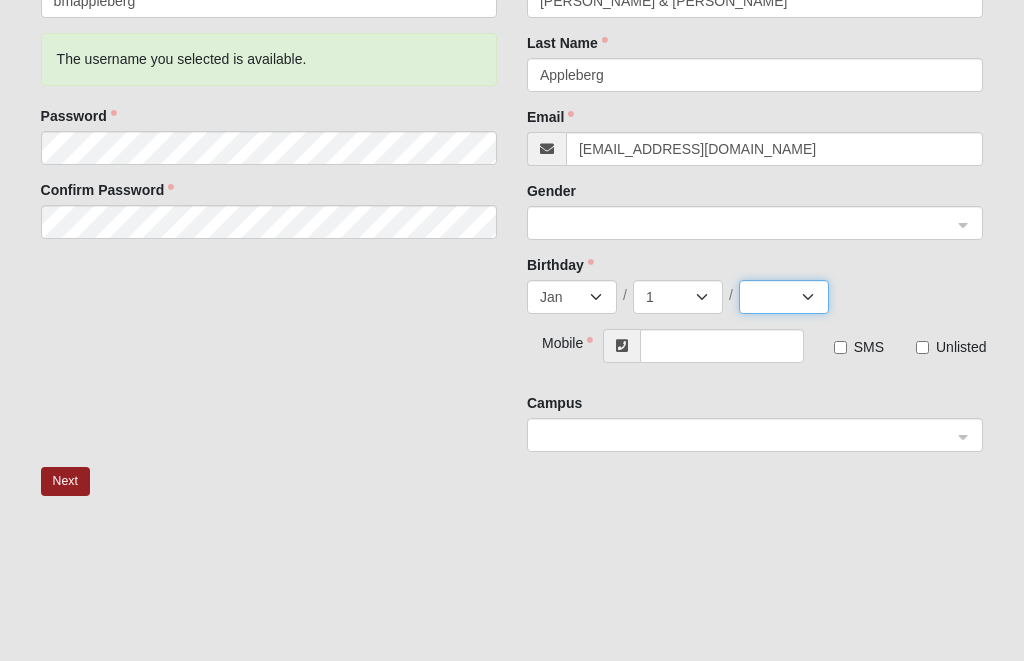 click on "2025 2024 2023 2022 2021 2020 2019 2018 2017 2016 2015 2014 2013 2012 2011 2010 2009 2008 2007 2006 2005 2004 2003 2002 2001 2000 1999 1998 1997 1996 1995 1994 1993 1992 1991 1990 1989 1988 1987 1986 1985 1984 1983 1982 1981 1980 1979 1978 1977 1976 1975 1974 1973 1972 1971 1970 1969 1968 1967 1966 1965 1964 1963 1962 1961 1960 1959 1958 1957 1956 1955 1954 1953 1952 1951 1950 1949 1948 1947 1946 1945 1944 1943 1942 1941 1940 1939 1938 1937 1936 1935 1934 1933 1932 1931 1930 1929 1928 1927 1926 1925 1924 1923 1922 1921 1920 1919 1918 1917 1916 1915 1914 1913 1912 1911 1910 1909 1908 1907 1906 1905 1904 1903 1902 1901 1900" at bounding box center [784, 297] 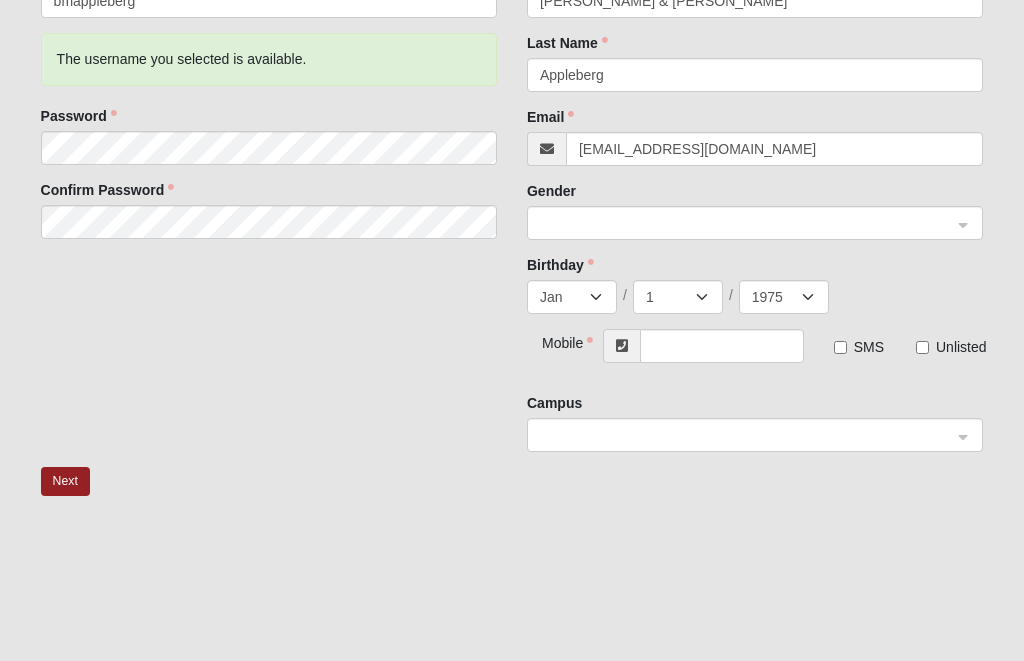 click at bounding box center (748, 222) 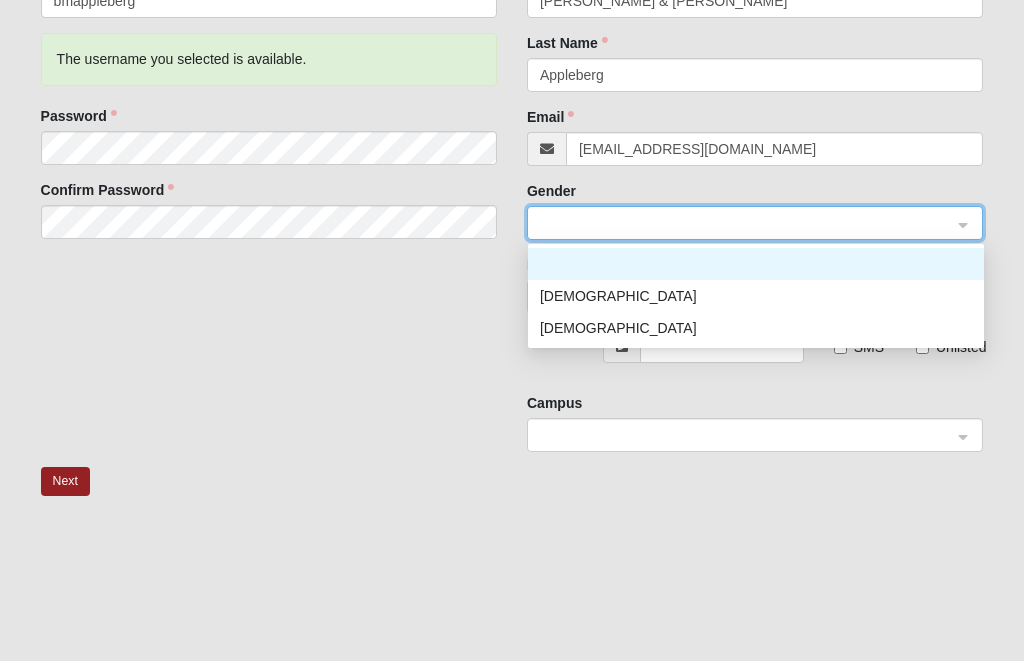 click on "Female" at bounding box center [756, 328] 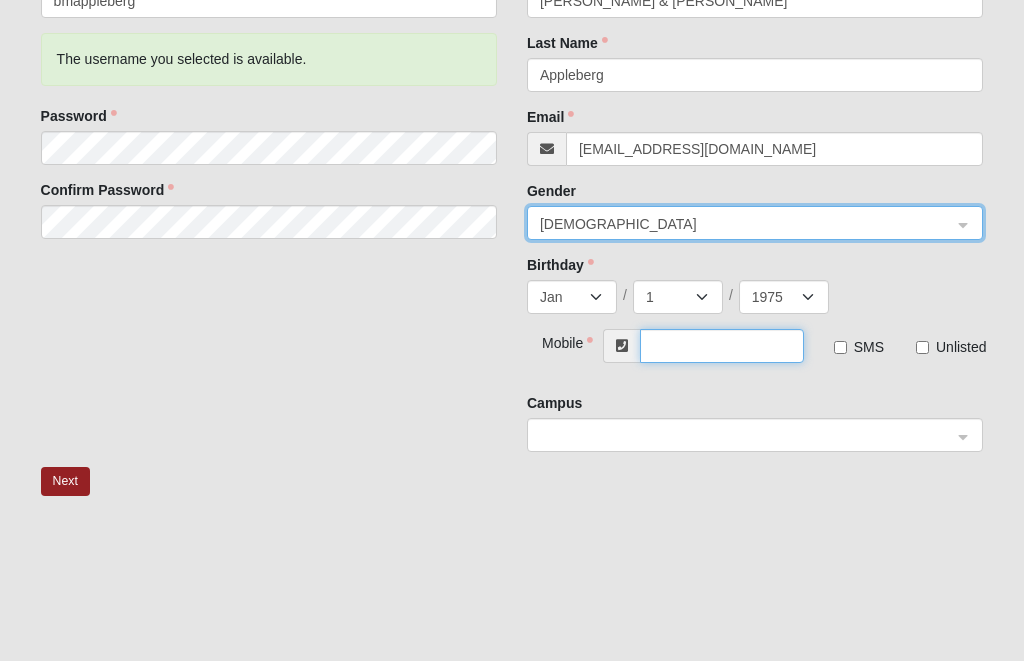 click at bounding box center [722, 346] 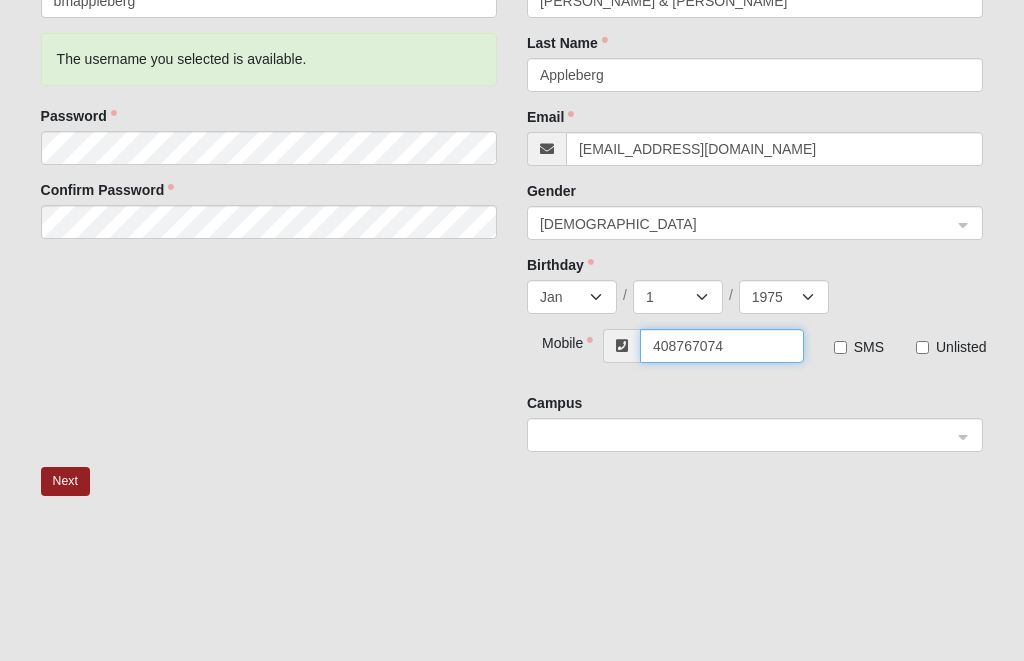 type on "[PHONE_NUMBER]" 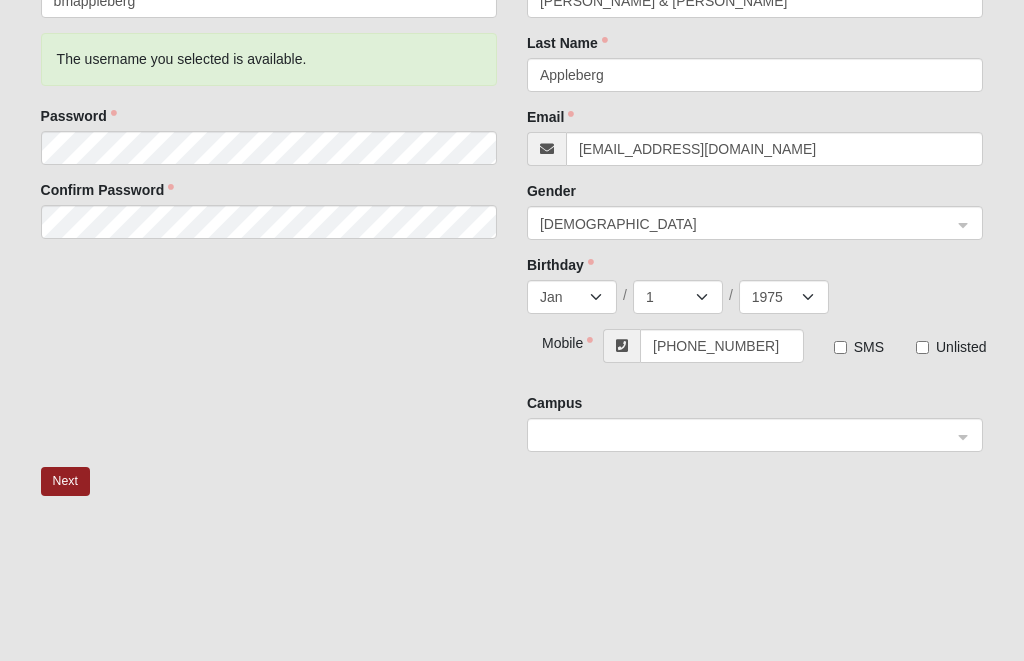 click on "SMS" at bounding box center [840, 347] 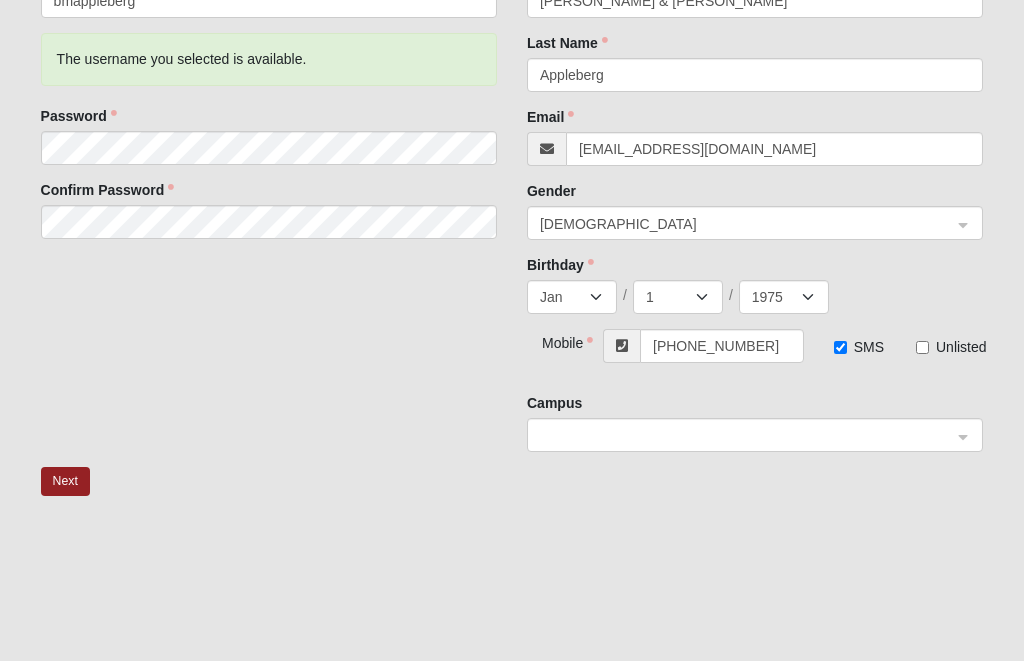 click 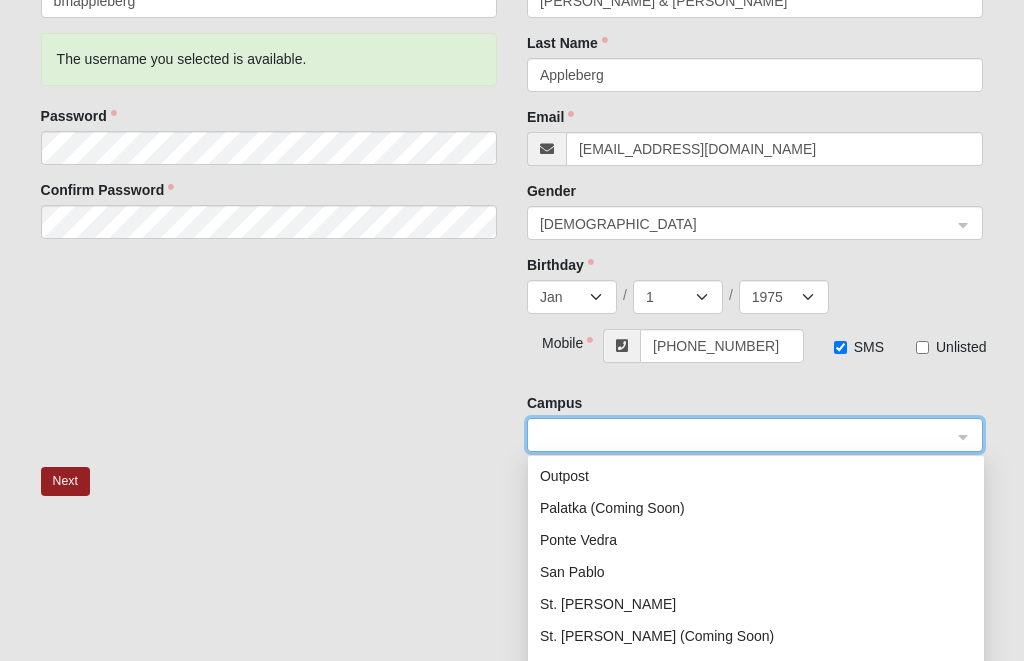 scroll, scrollTop: 256, scrollLeft: 0, axis: vertical 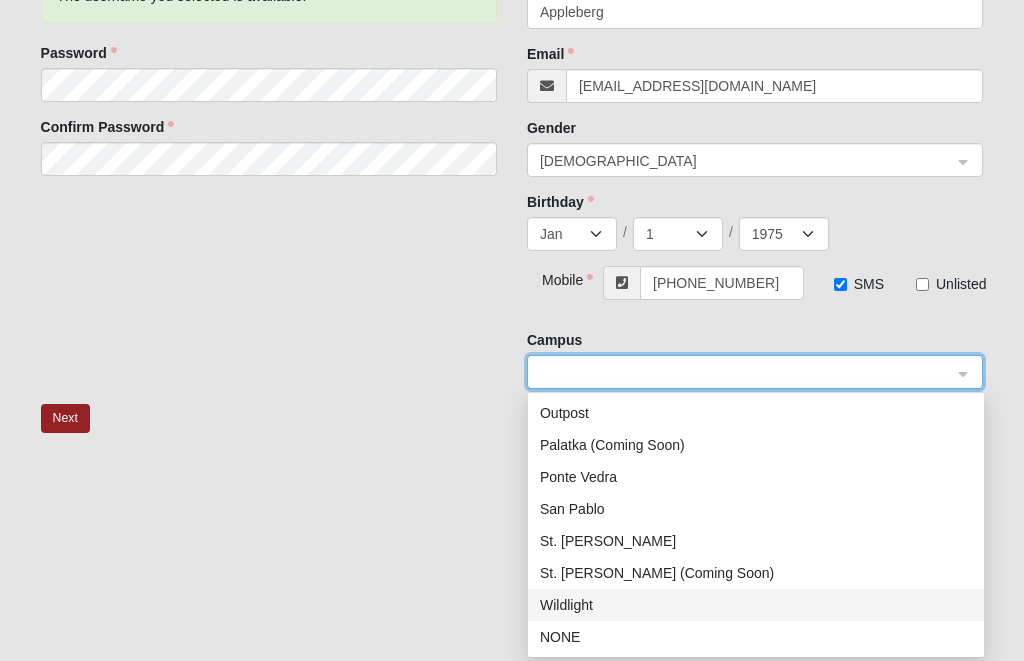 click on "Wildlight" at bounding box center (756, 605) 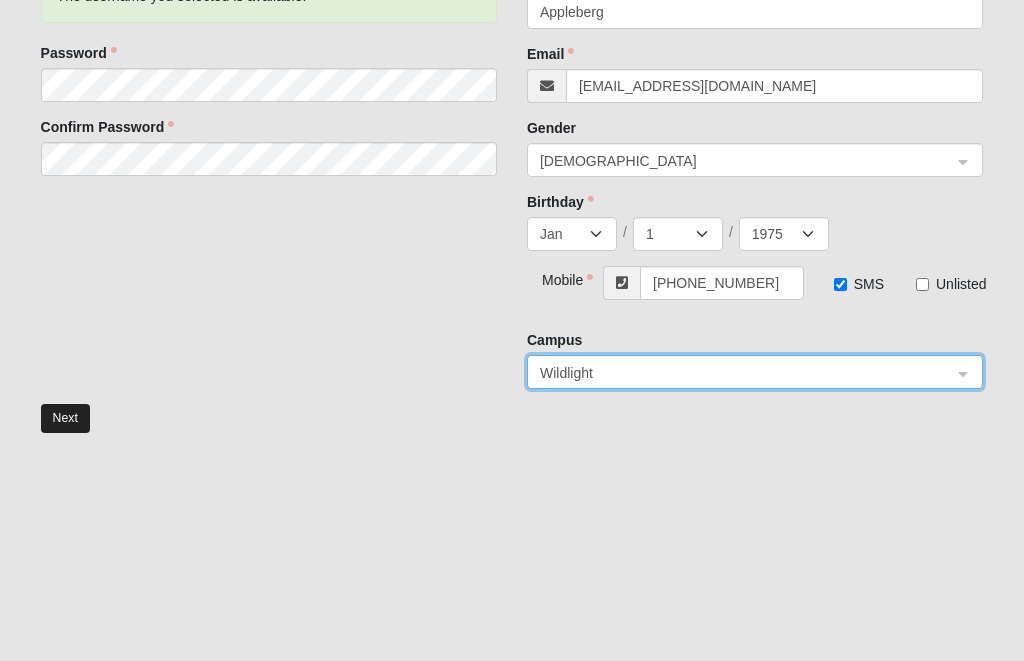click on "Next" at bounding box center (65, 418) 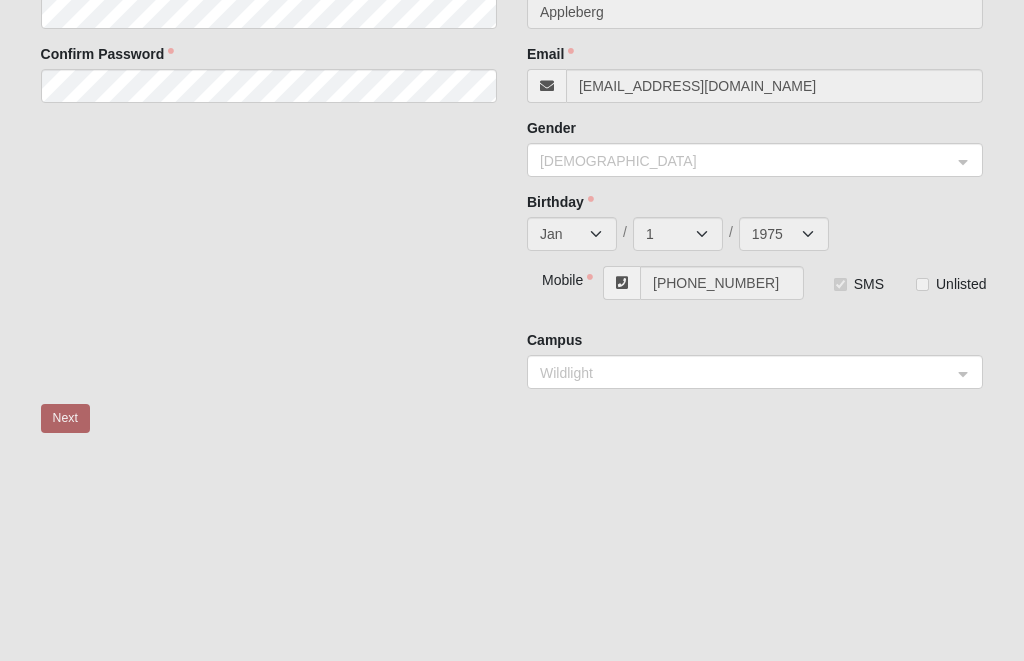 scroll, scrollTop: 0, scrollLeft: 0, axis: both 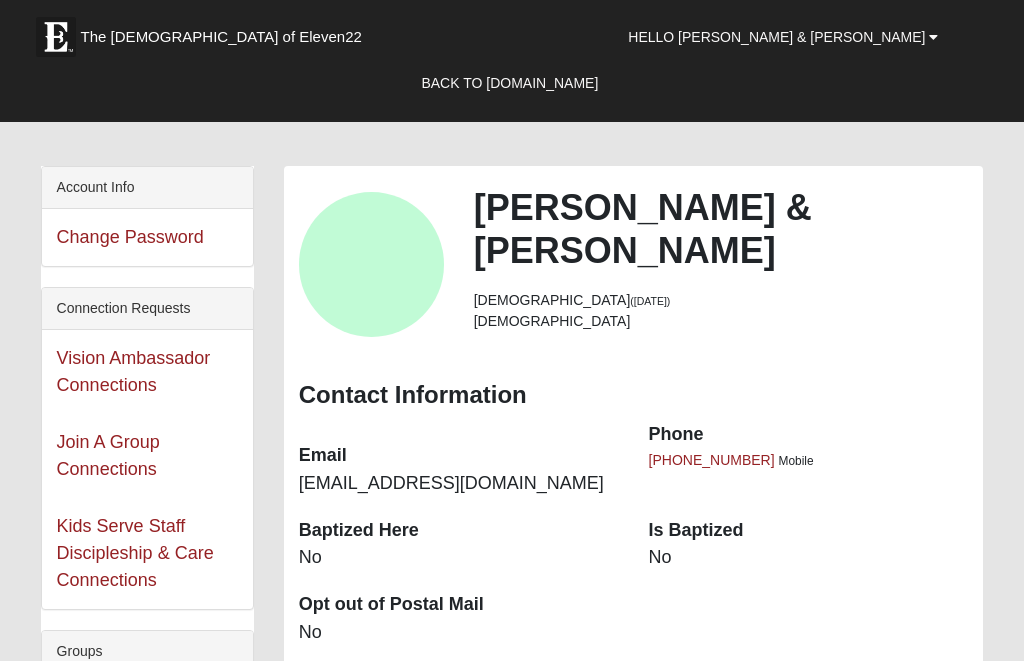 click at bounding box center (371, 264) 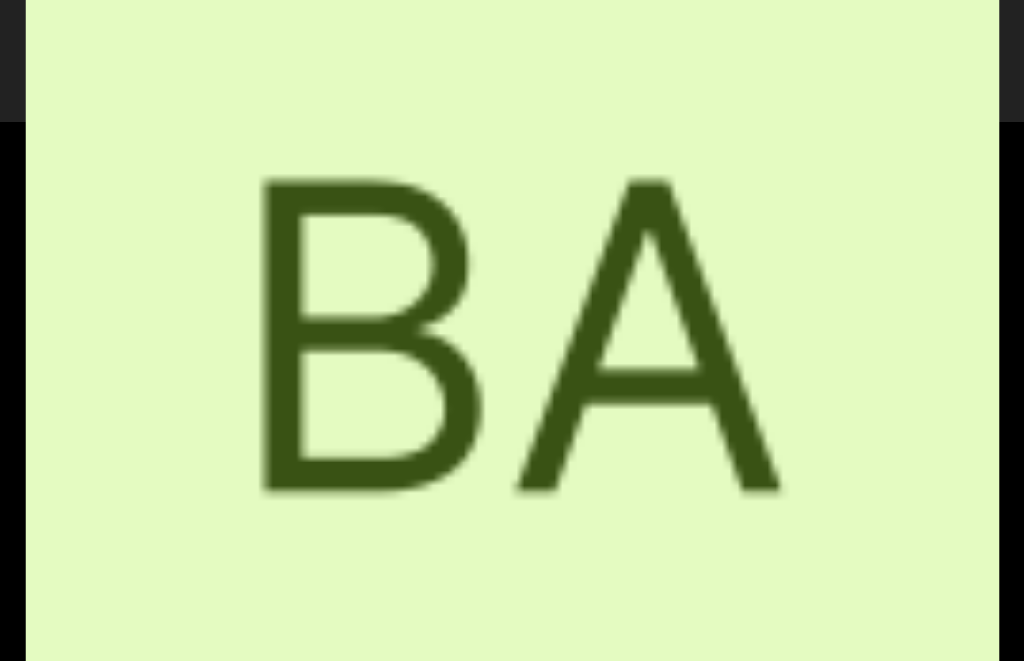 click at bounding box center [512, 336] 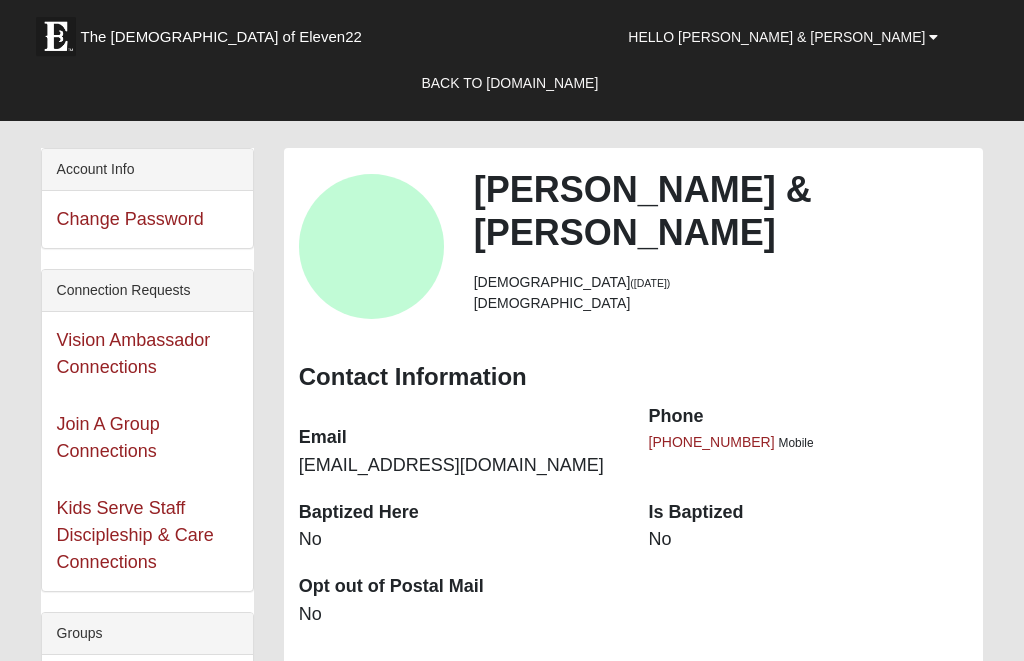 scroll, scrollTop: 0, scrollLeft: 0, axis: both 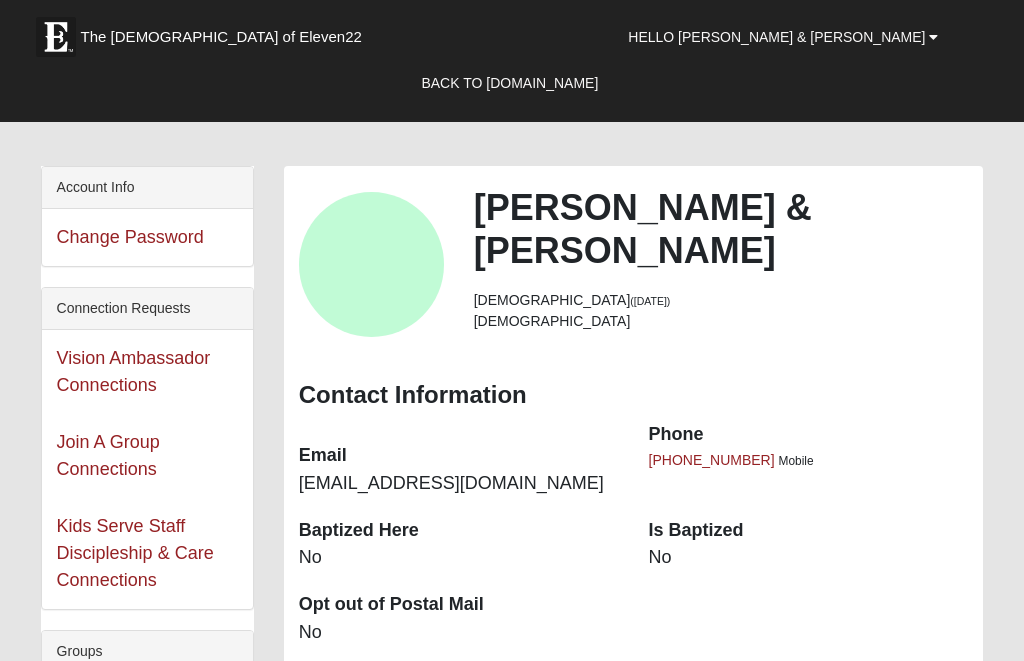 click on "Brett & Michelle Appleberg" at bounding box center (721, 229) 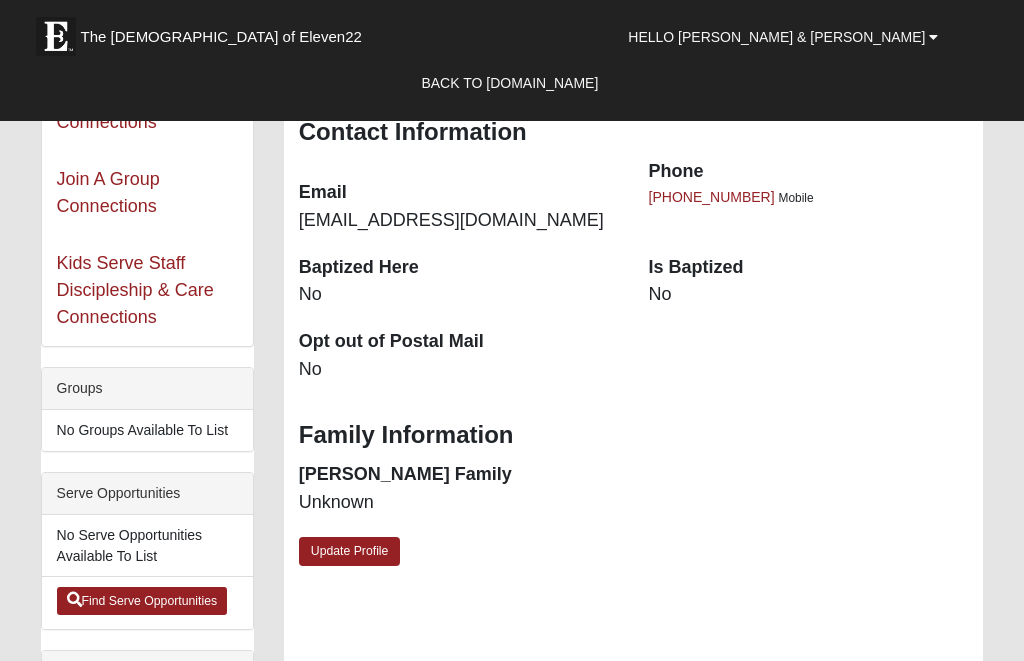 scroll, scrollTop: 264, scrollLeft: 0, axis: vertical 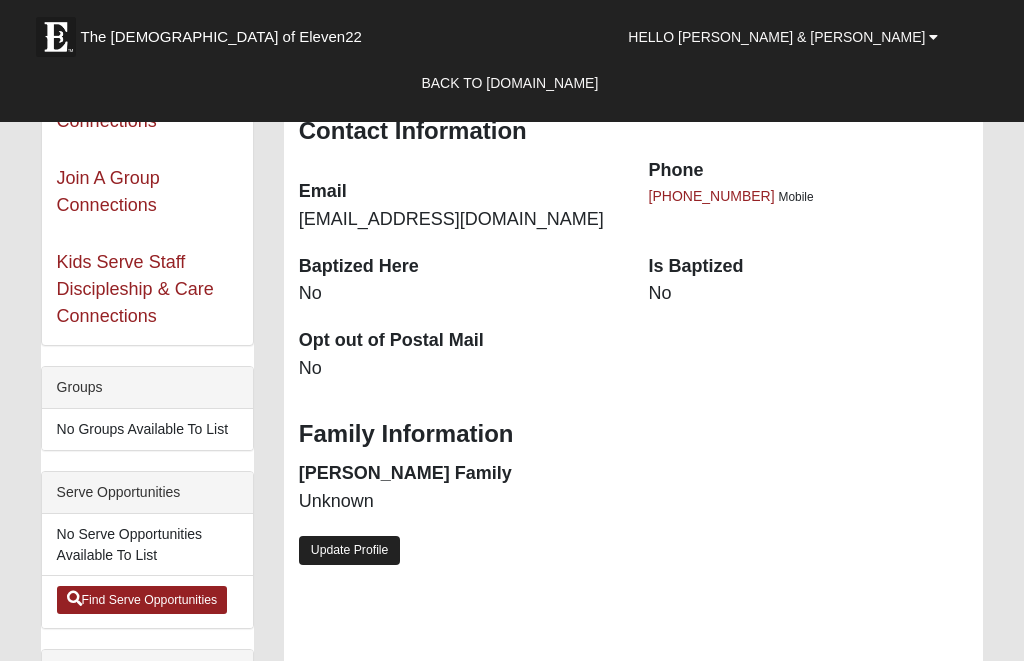 click on "Update Profile" at bounding box center [350, 550] 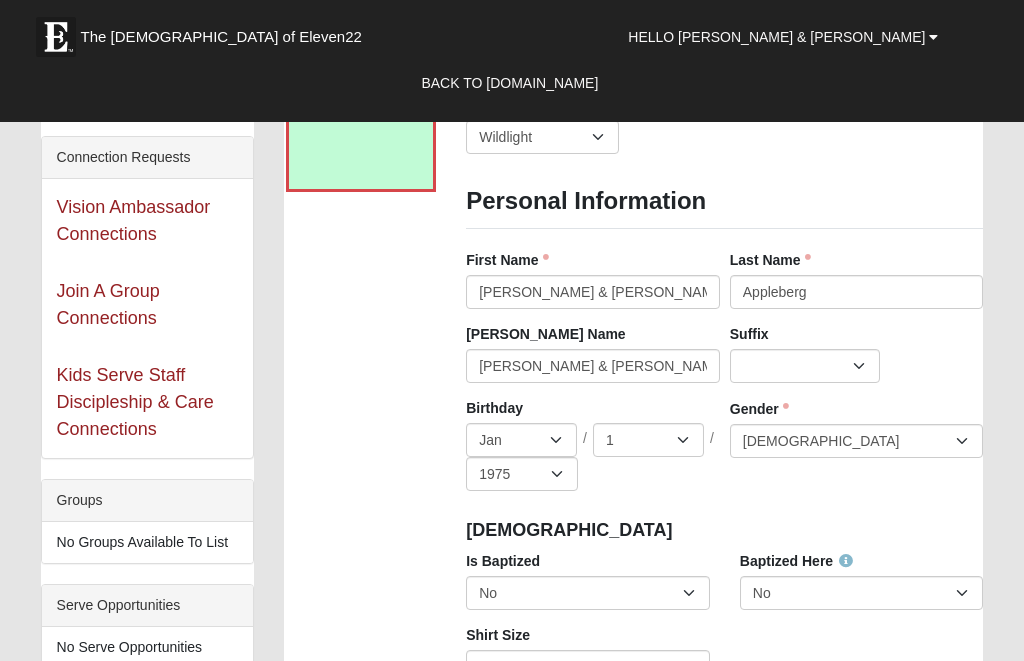 scroll, scrollTop: 62, scrollLeft: 0, axis: vertical 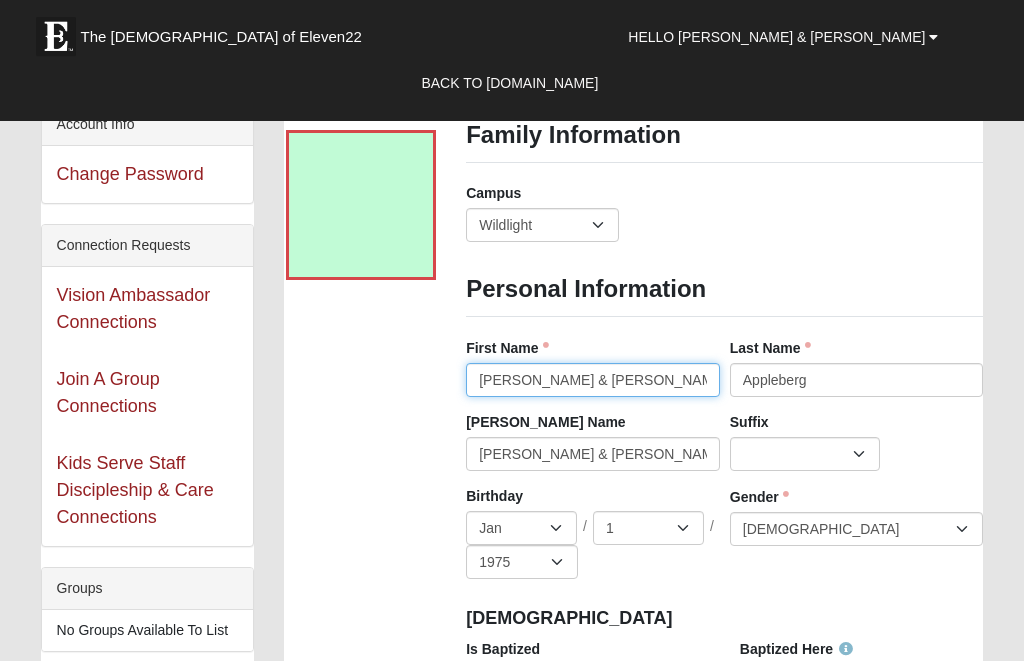 click on "Brett & Michelle" at bounding box center (593, 381) 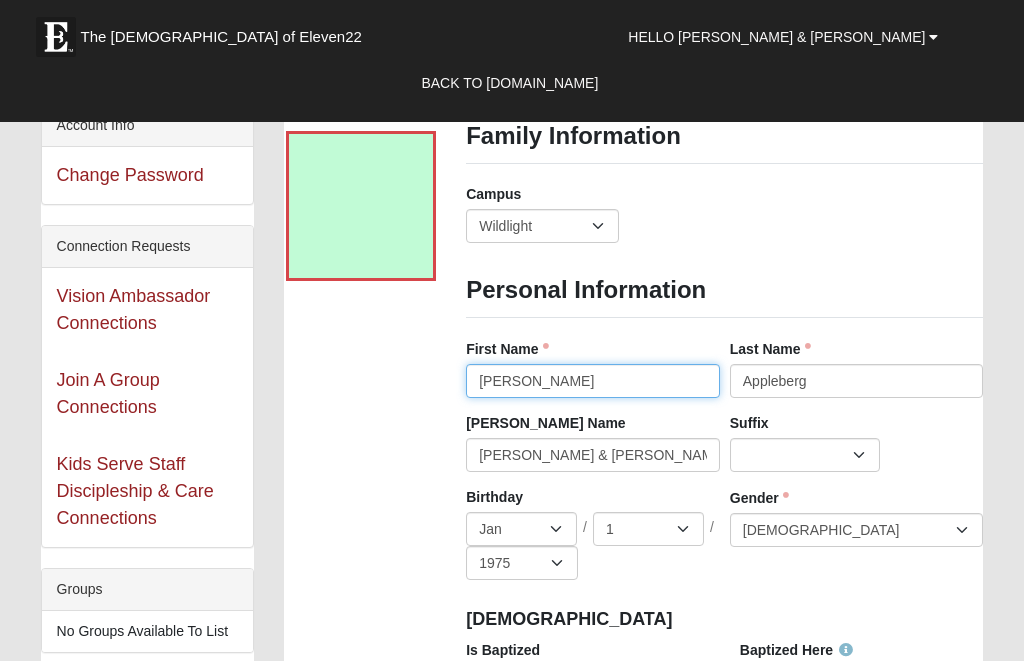 type on "Michelle" 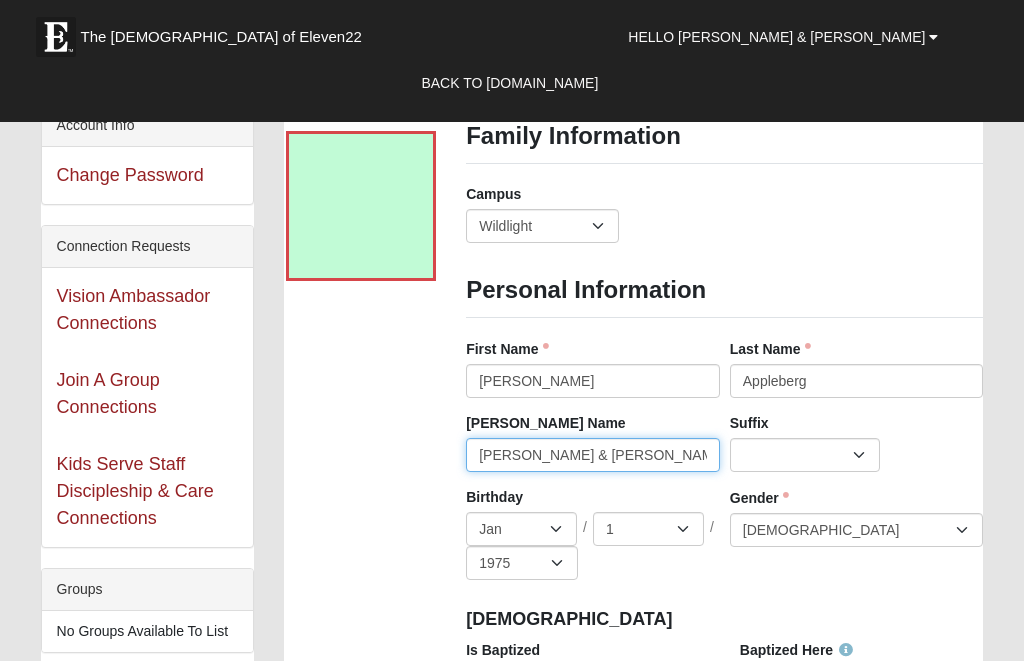 click on "Brett & Michelle" at bounding box center [593, 455] 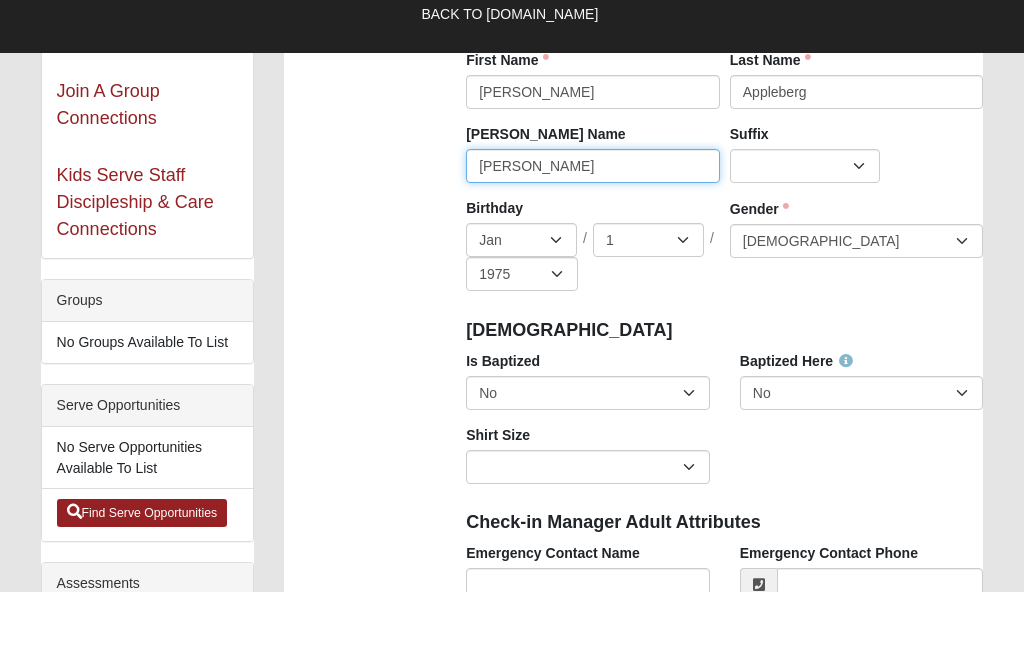 scroll, scrollTop: 288, scrollLeft: 0, axis: vertical 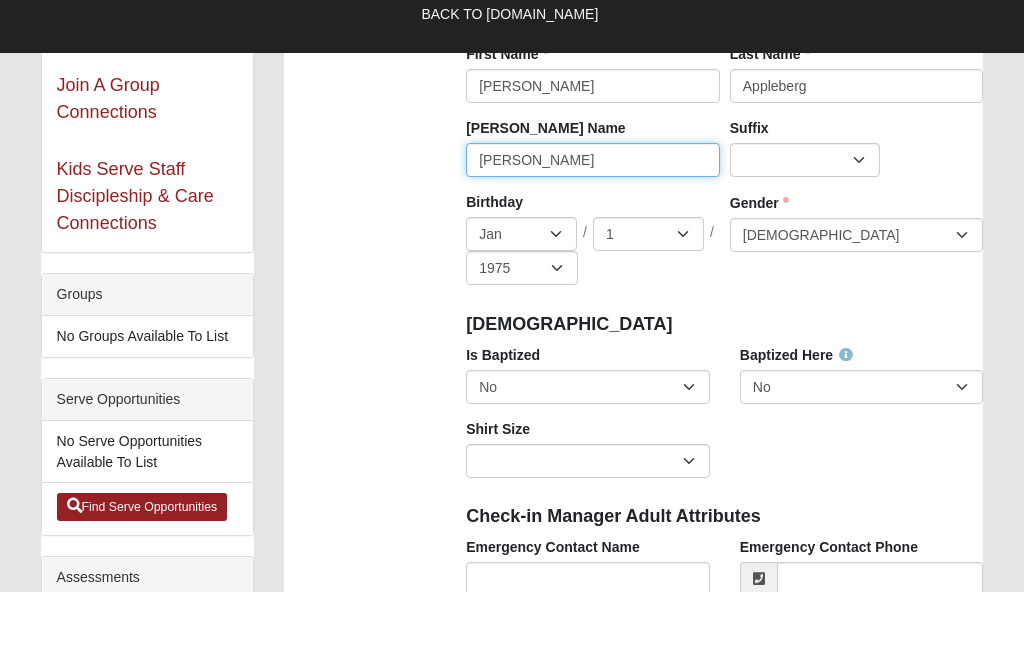 type on "Michelle" 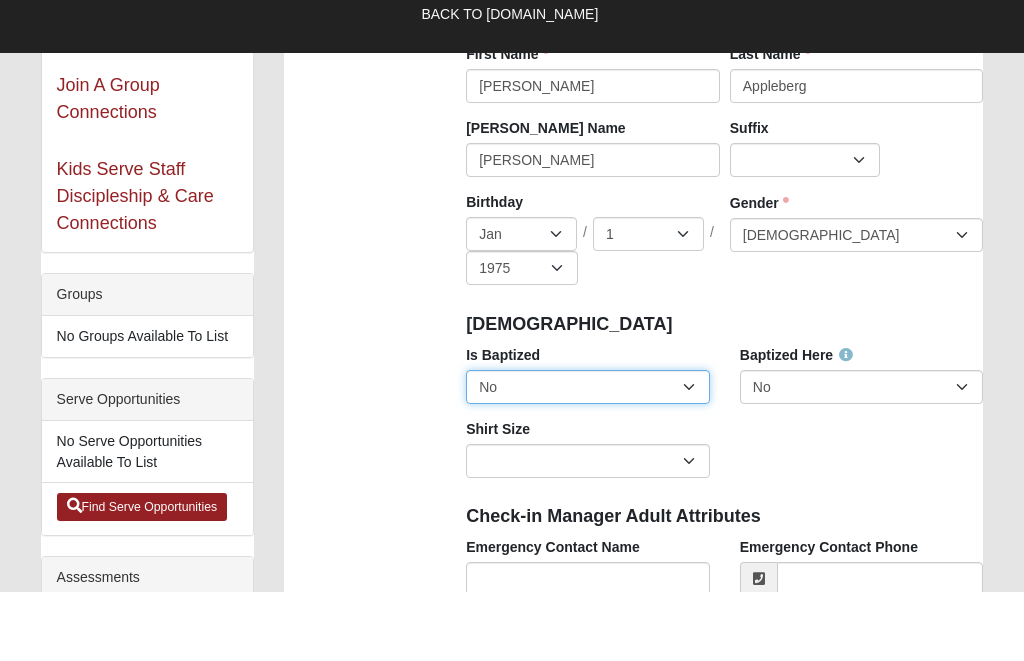 click on "No
Yes" at bounding box center [588, 456] 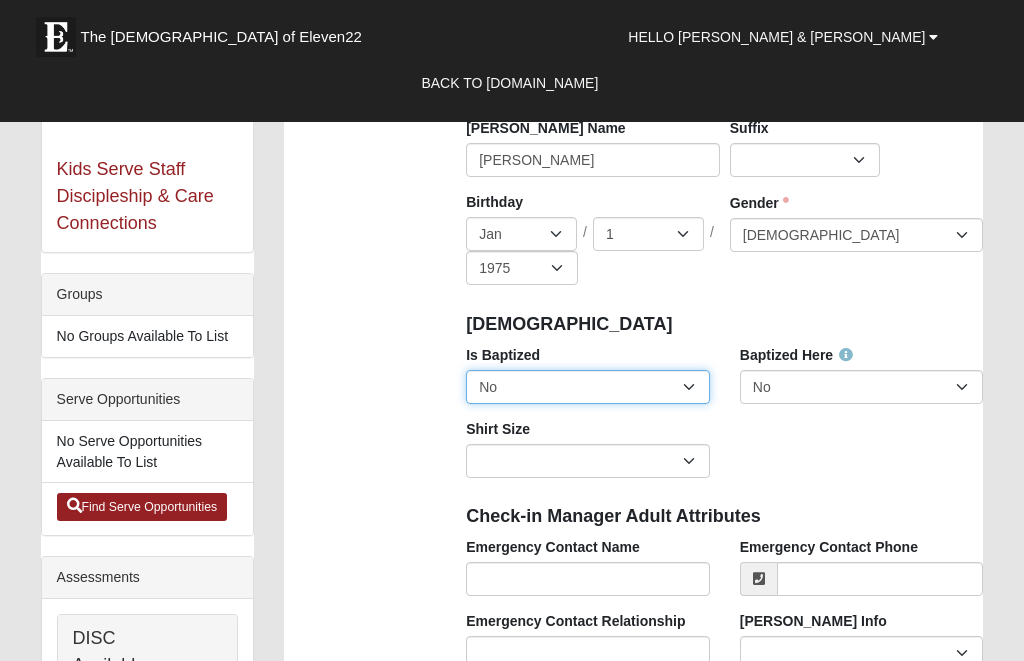 select on "True" 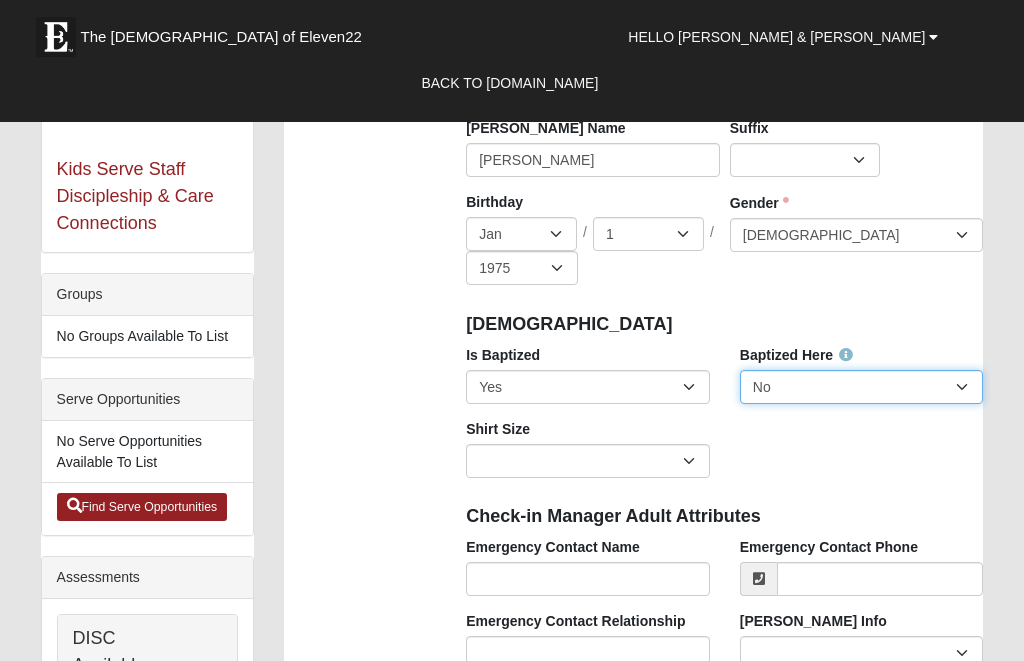 click on "No
Yes" at bounding box center [862, 387] 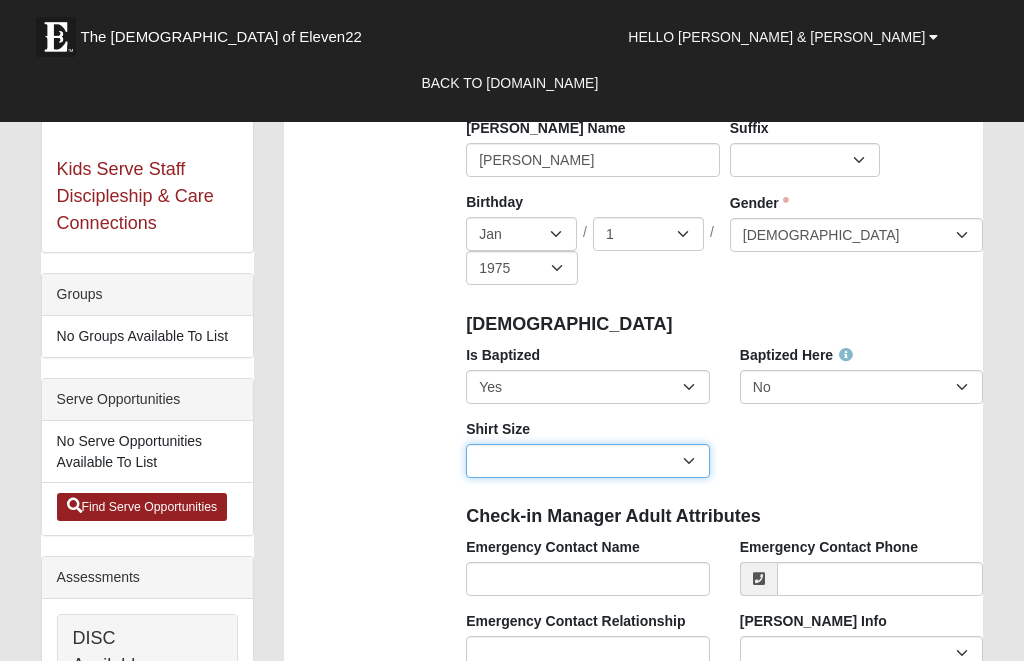 click on "Adult Small
Adult Medium
Adult Large
Adult XL
Adult XXL
Adult 3XL
Adult 4XL
Youth Small
Youth Medium
Youth Large" at bounding box center [588, 461] 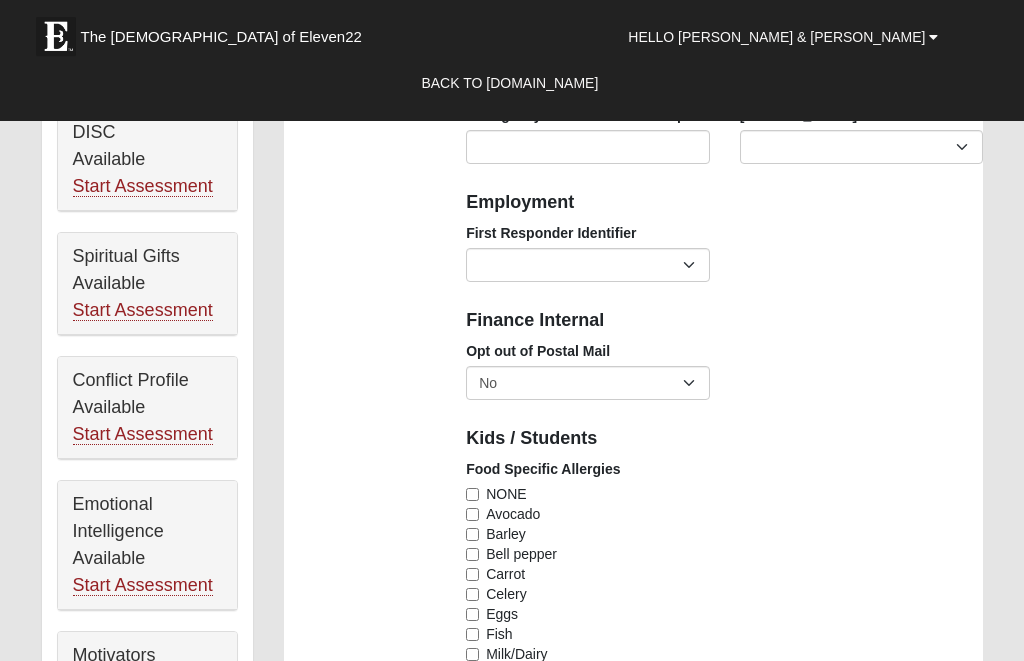 scroll, scrollTop: 863, scrollLeft: 0, axis: vertical 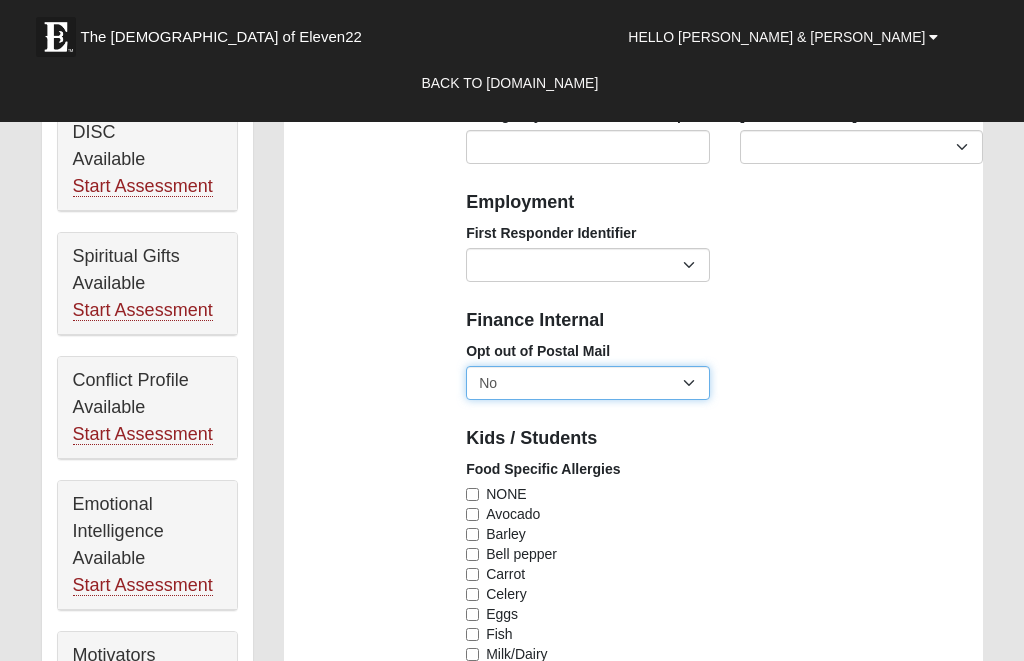 click on "No
Yes" at bounding box center (588, 383) 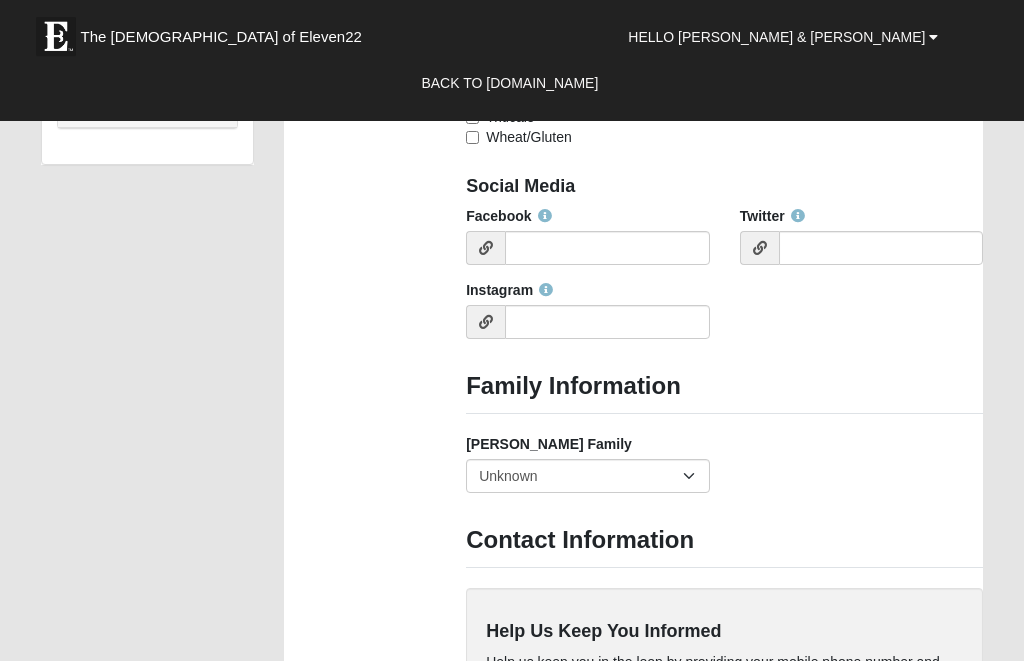 scroll, scrollTop: 1620, scrollLeft: 0, axis: vertical 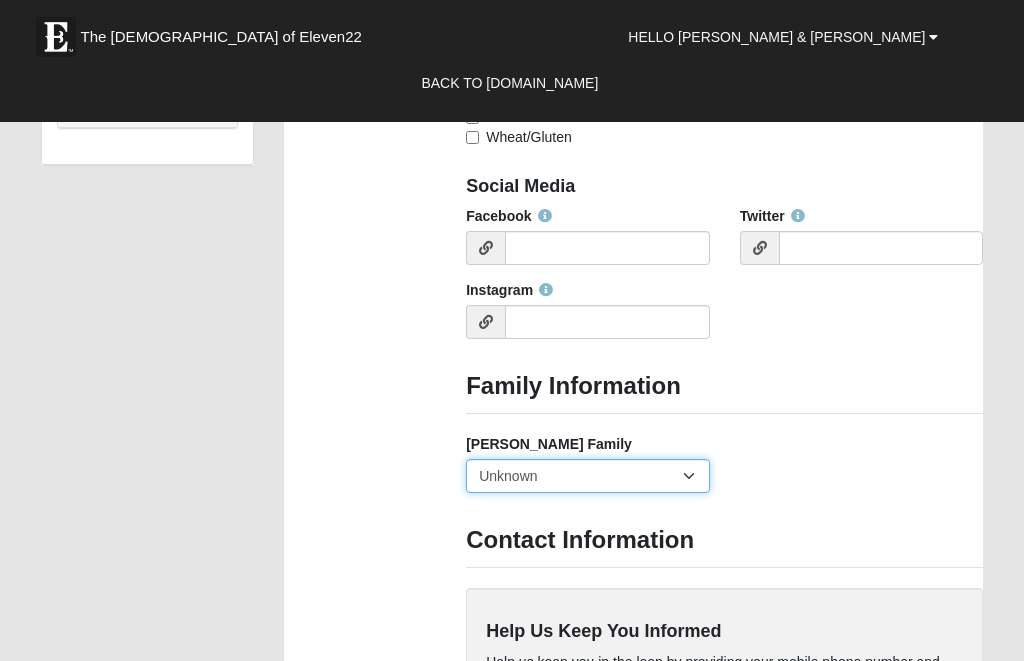 click on "Yes, we are a current foster family
No, we are a former foster family
No, we have never been a foster family
Unknown" at bounding box center (588, 476) 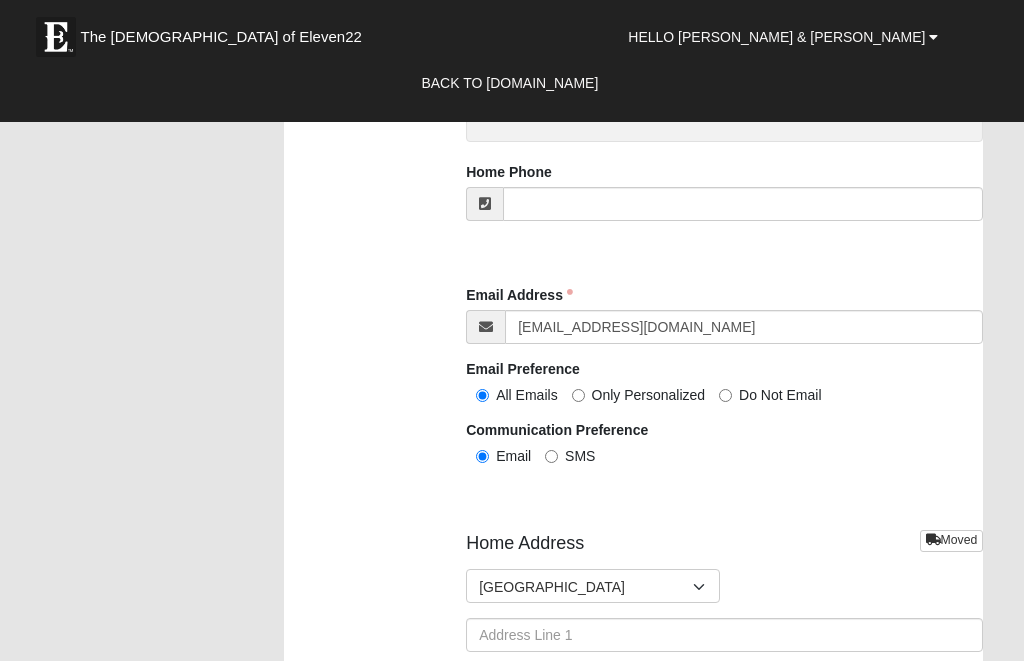 scroll, scrollTop: 2325, scrollLeft: 0, axis: vertical 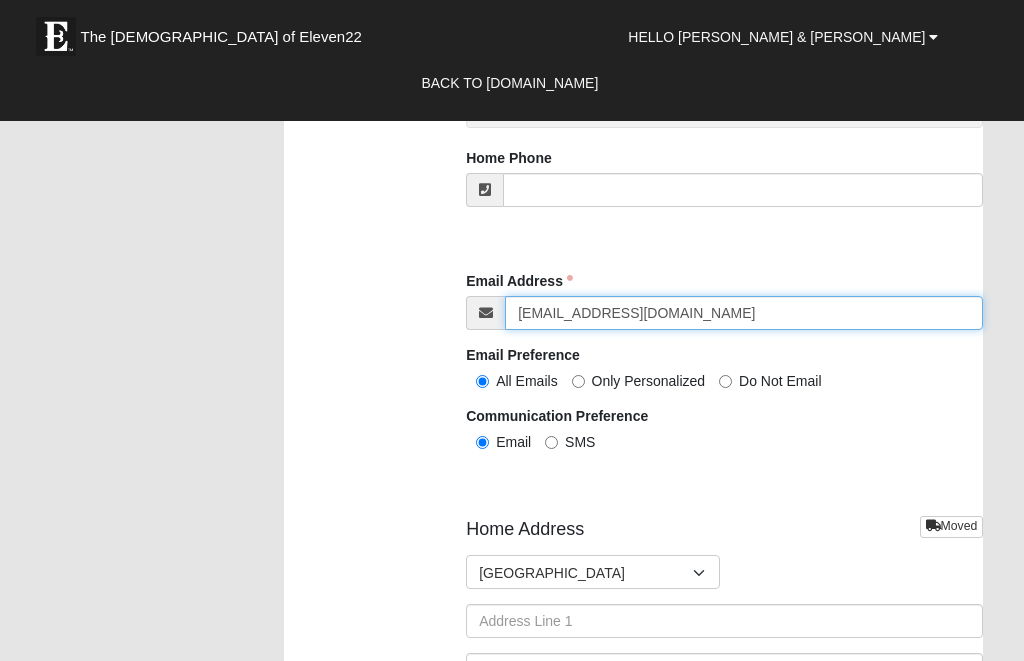 click on "bmappleberg@att.net" at bounding box center (744, 314) 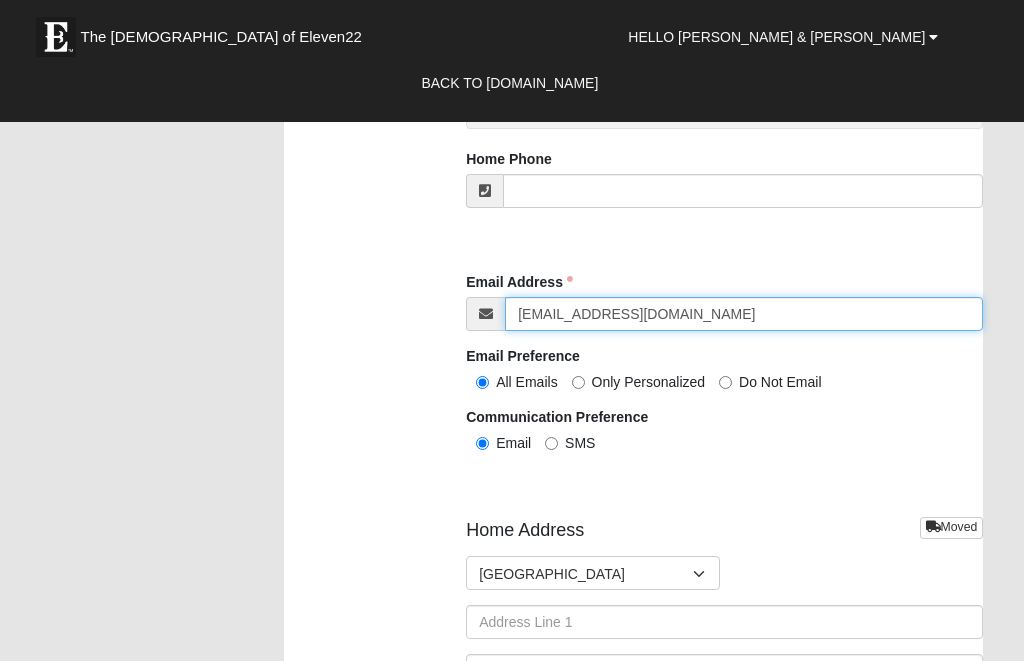 click on "bmappleberg@att.net" at bounding box center [744, 314] 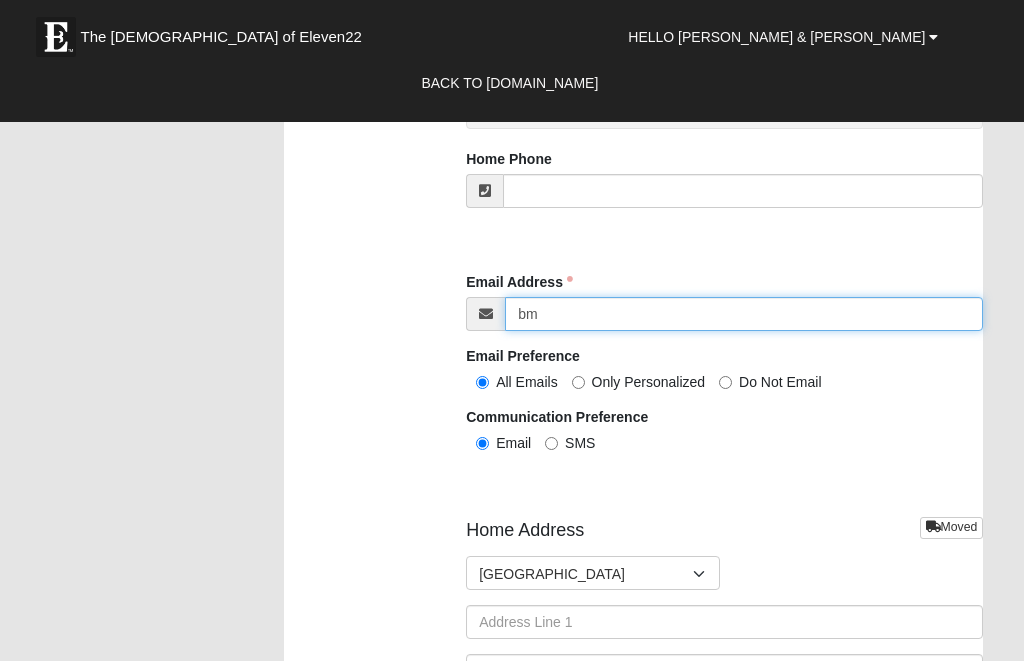 type on "b" 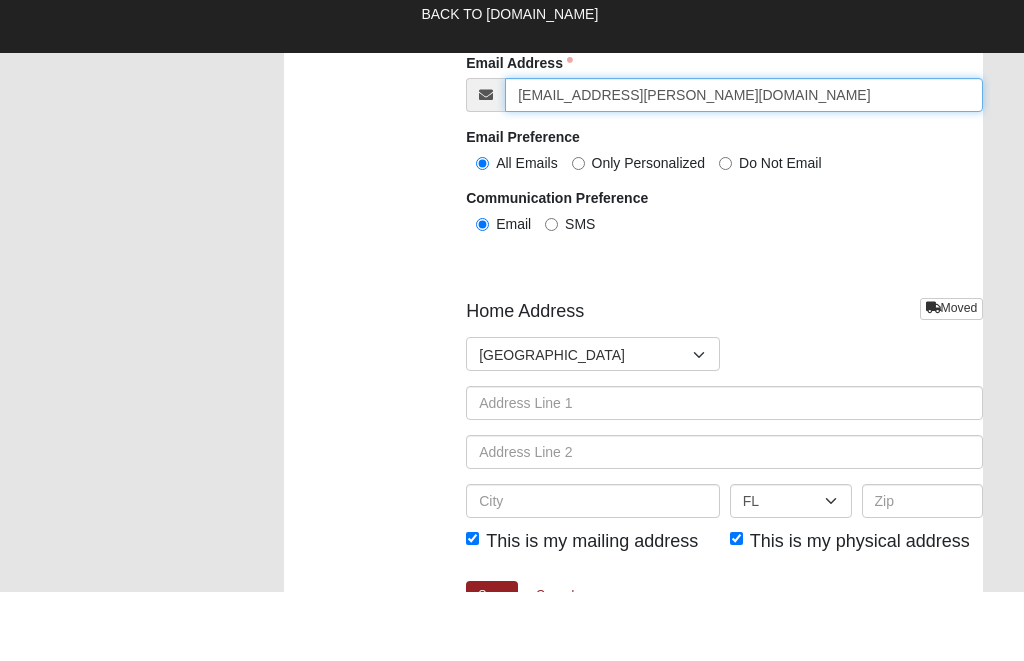 scroll, scrollTop: 2485, scrollLeft: 0, axis: vertical 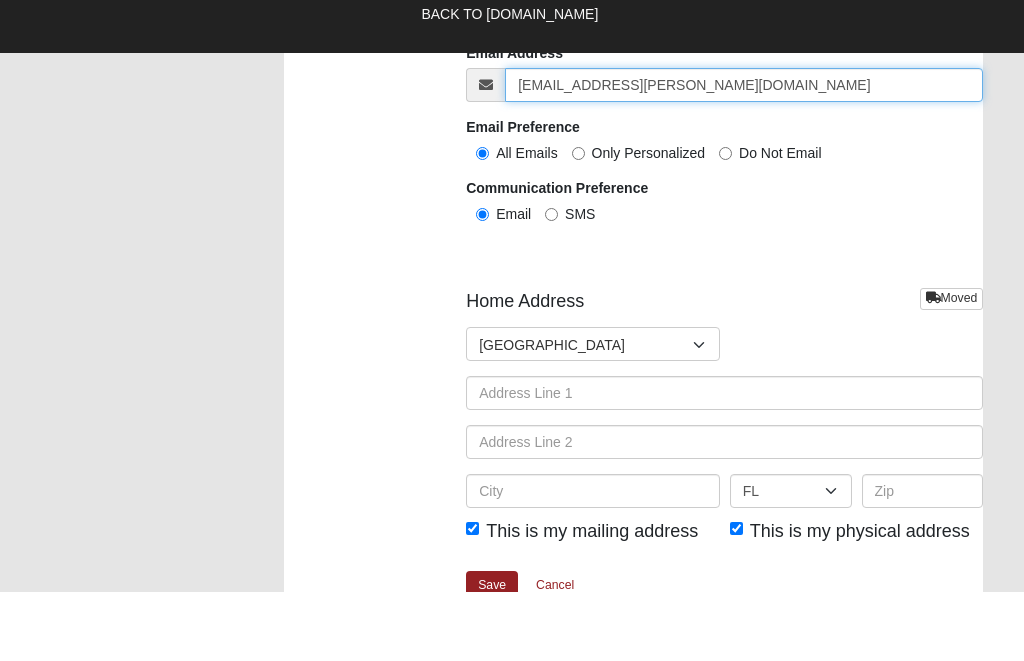 type on "Appleberg.michelle@gmail.com" 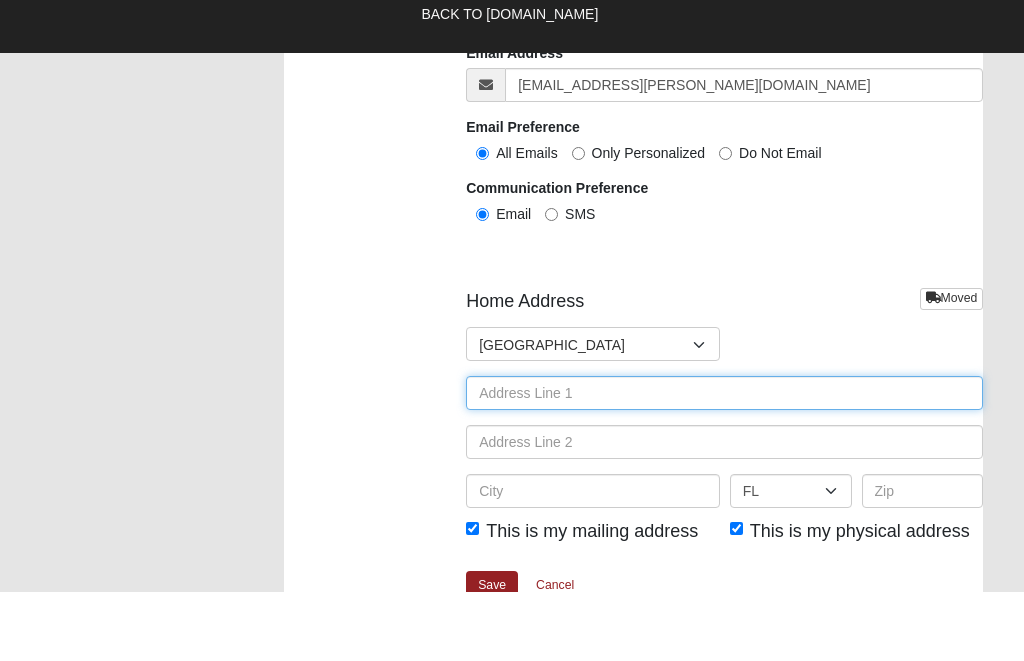 click at bounding box center [724, 462] 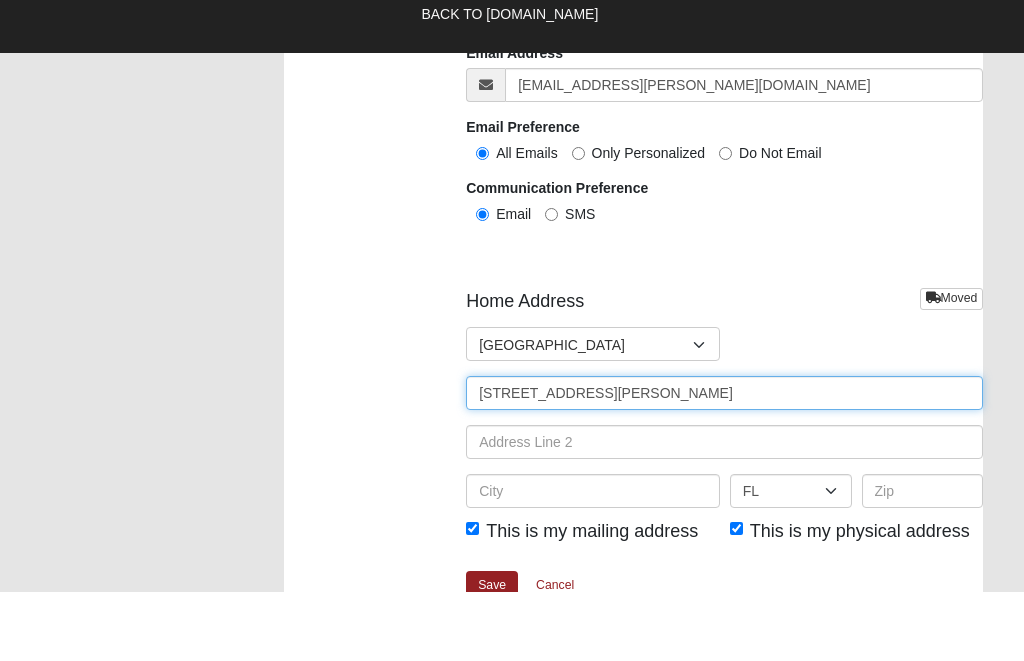 type on "1417 Sadler Rd #355" 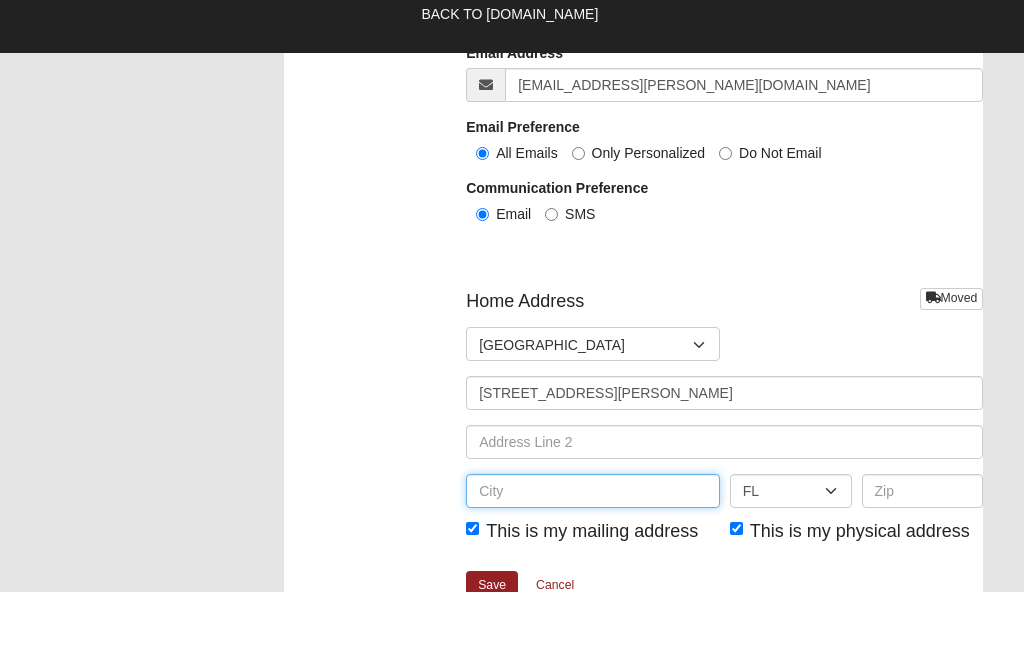 click at bounding box center [593, 560] 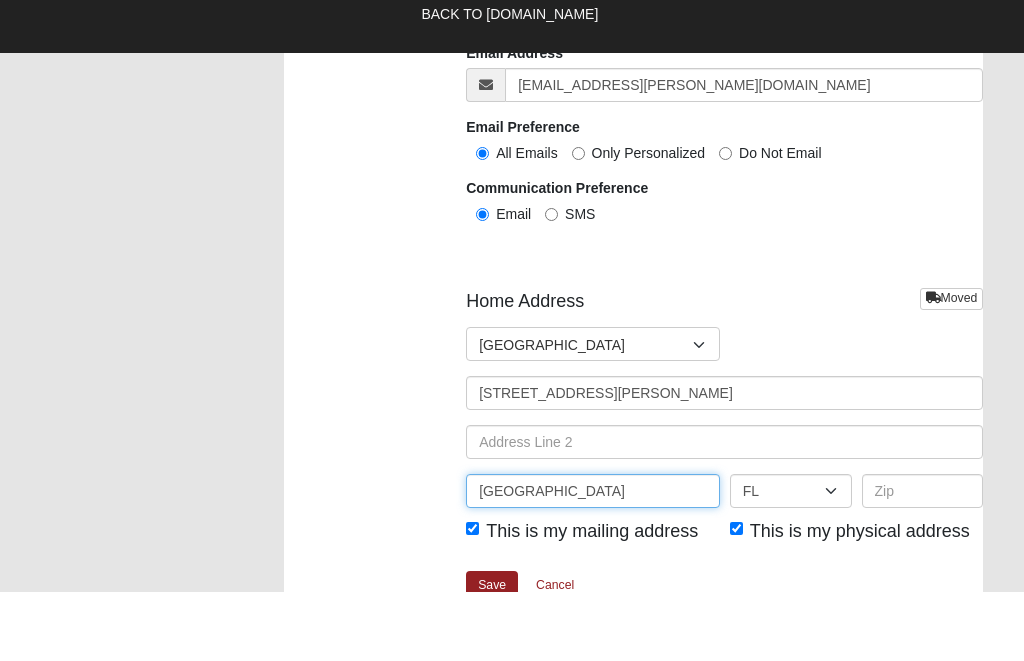 type on "Fernandina Beach" 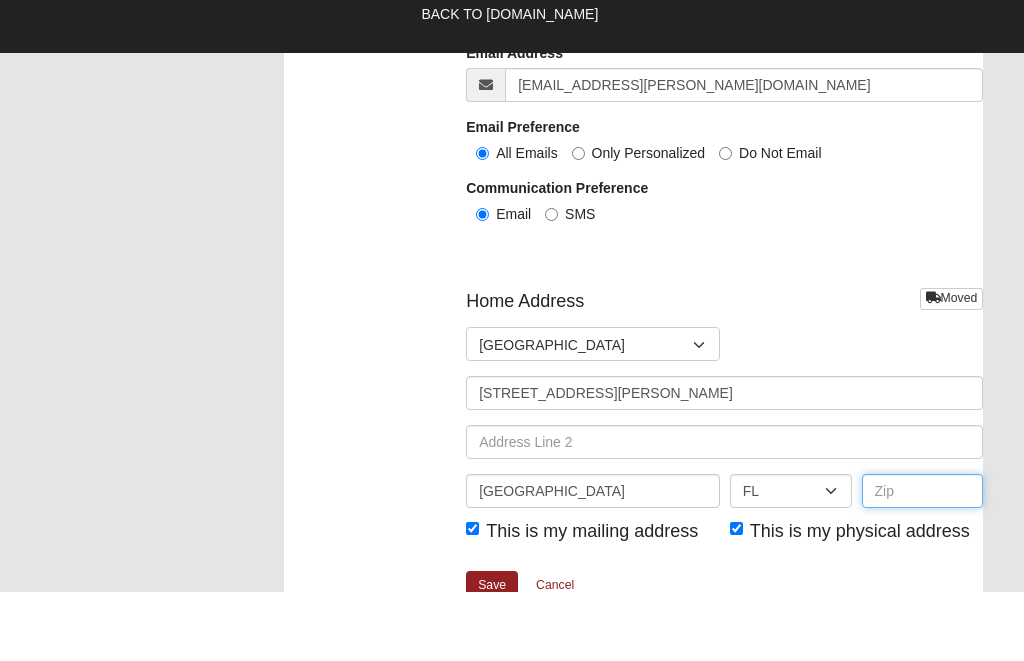 click at bounding box center (923, 560) 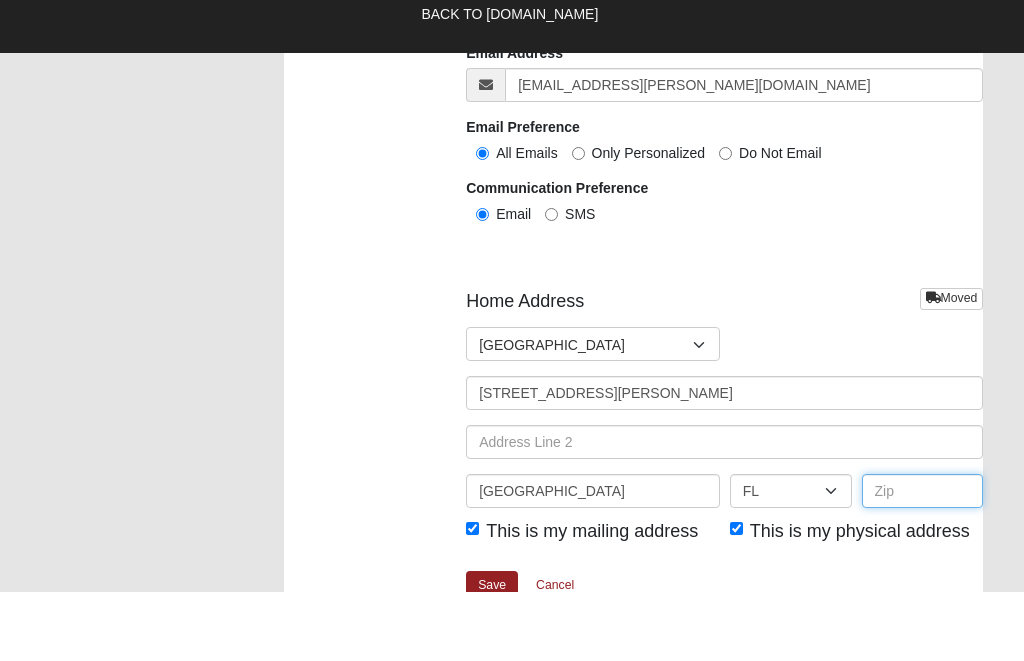 type on "32034" 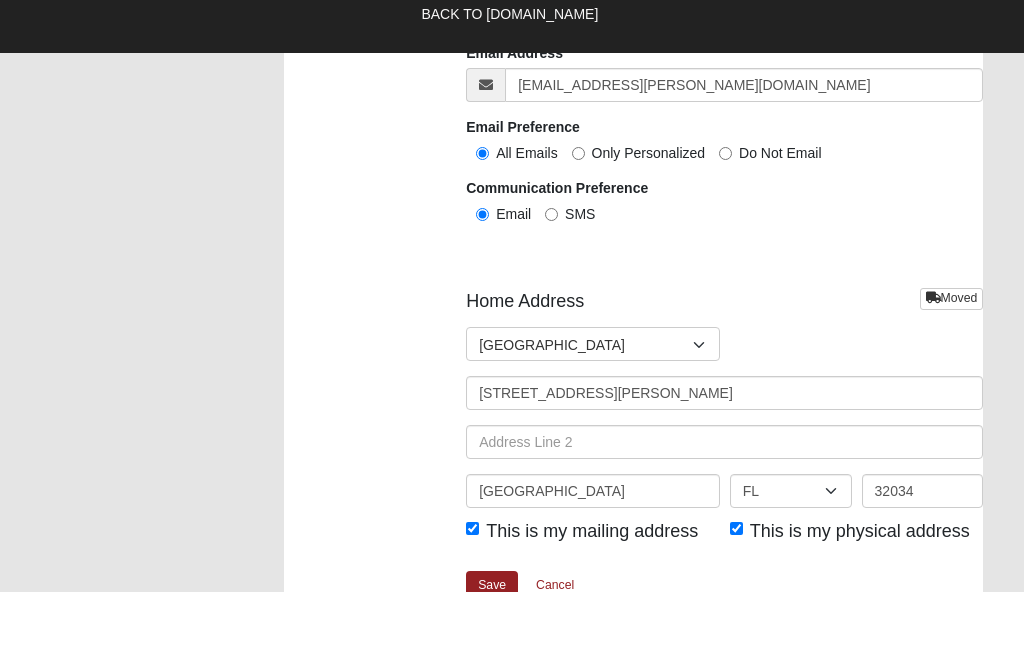 scroll, scrollTop: 2554, scrollLeft: 0, axis: vertical 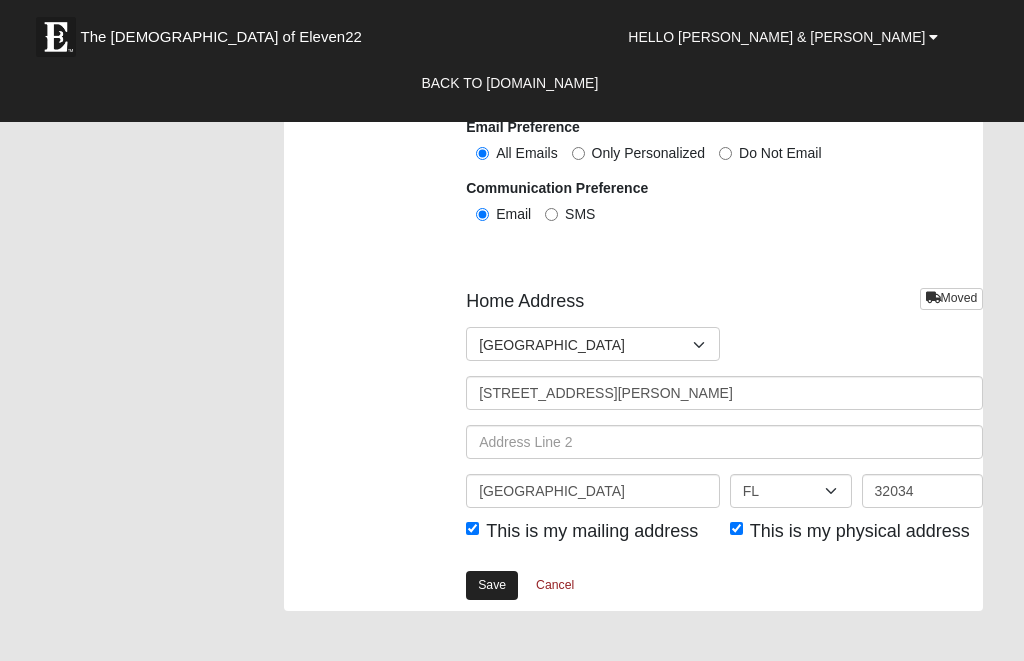 click on "Save" at bounding box center [492, 585] 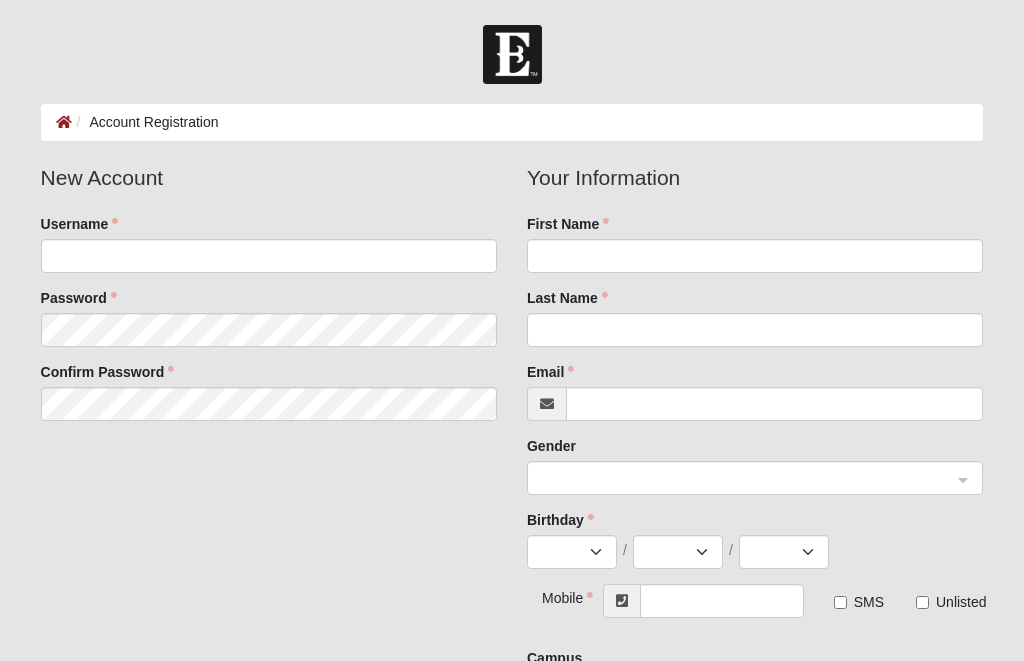 scroll, scrollTop: 0, scrollLeft: 0, axis: both 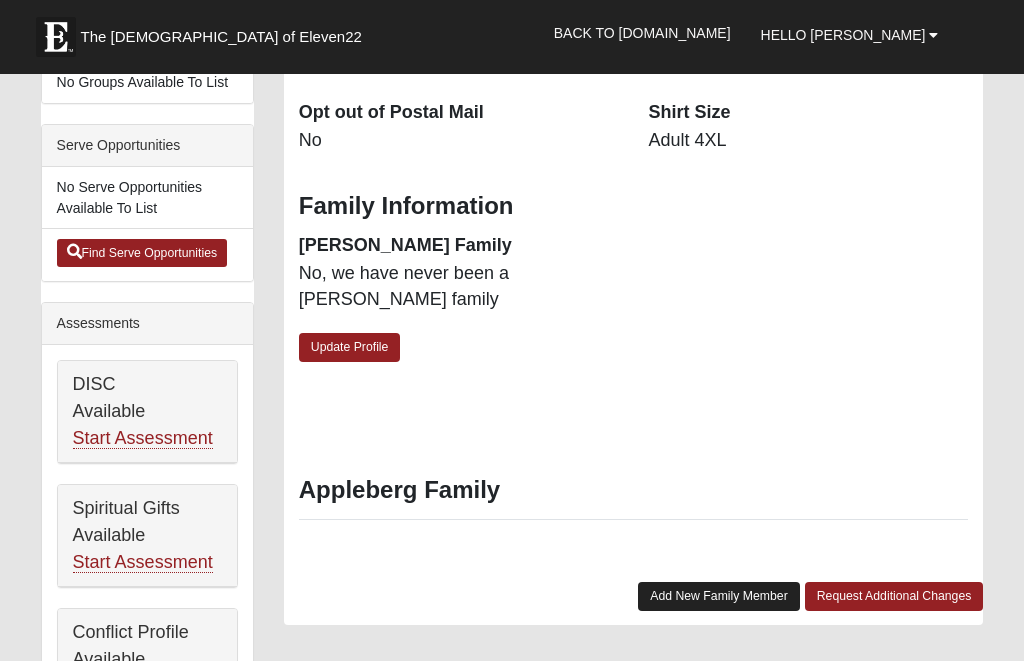 click on "Add New Family Member" at bounding box center [719, 596] 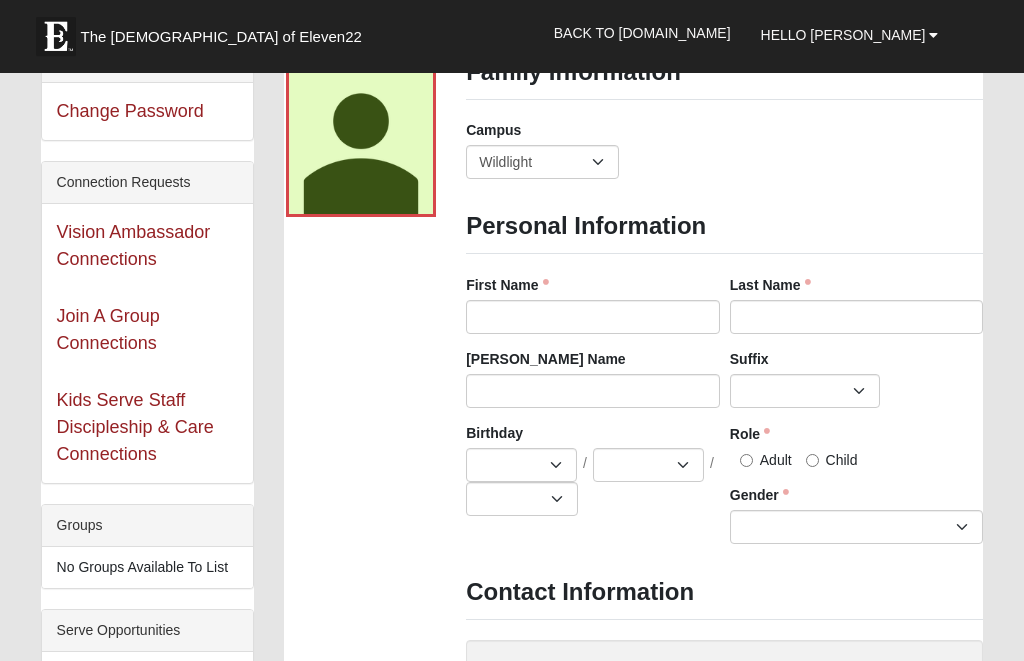 scroll, scrollTop: 113, scrollLeft: 0, axis: vertical 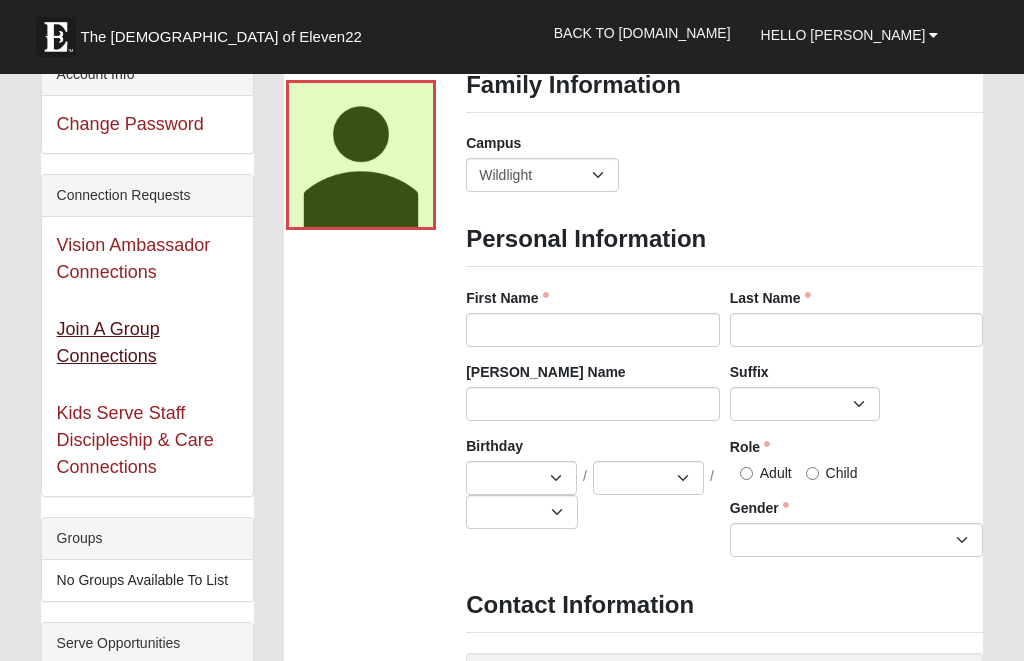 click on "Join A Group Connections" at bounding box center [108, 342] 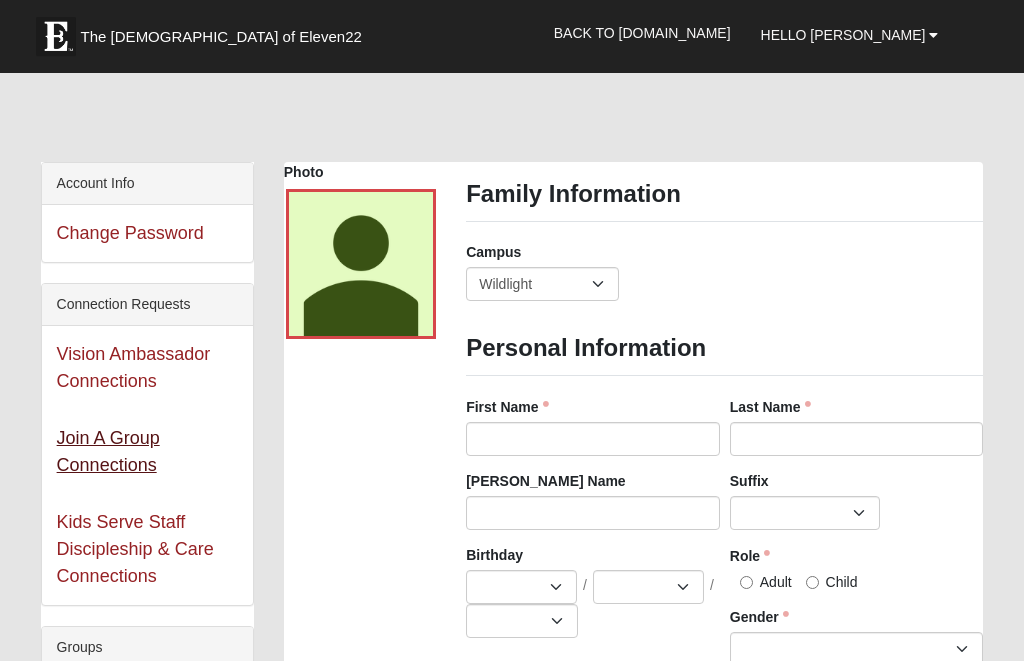 scroll, scrollTop: 0, scrollLeft: 0, axis: both 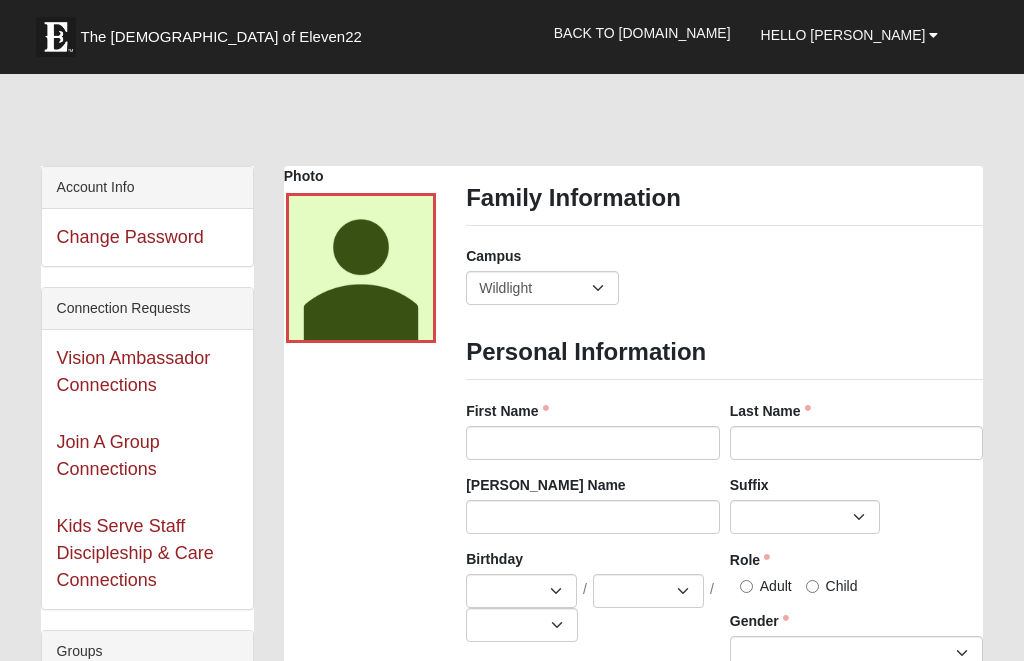 click on "Photo
Family Information
Campus
Arlington
Baymeadows
Eleven22 Online
Fleming Island
Jesup
Mandarin
North Jax
Orange Park
Outpost
Palatka (Coming Soon)
Ponte Vedra
San Pablo
St. Johns
St. Augustine (Coming Soon)
Wildlight
NONE
Personal Information
First Name" at bounding box center [634, 804] 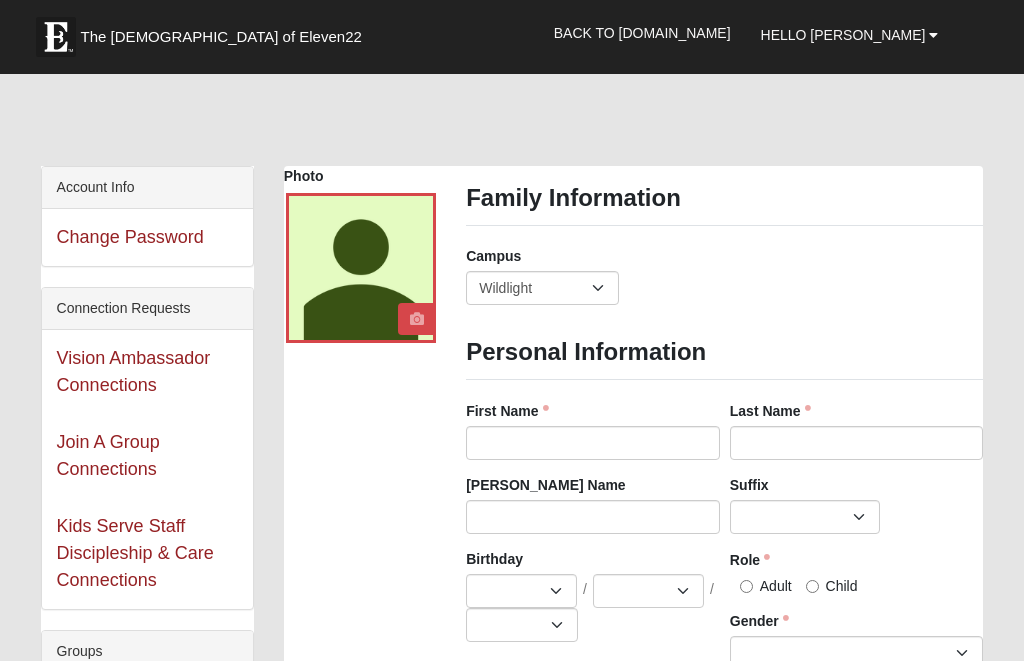 click at bounding box center (417, 319) 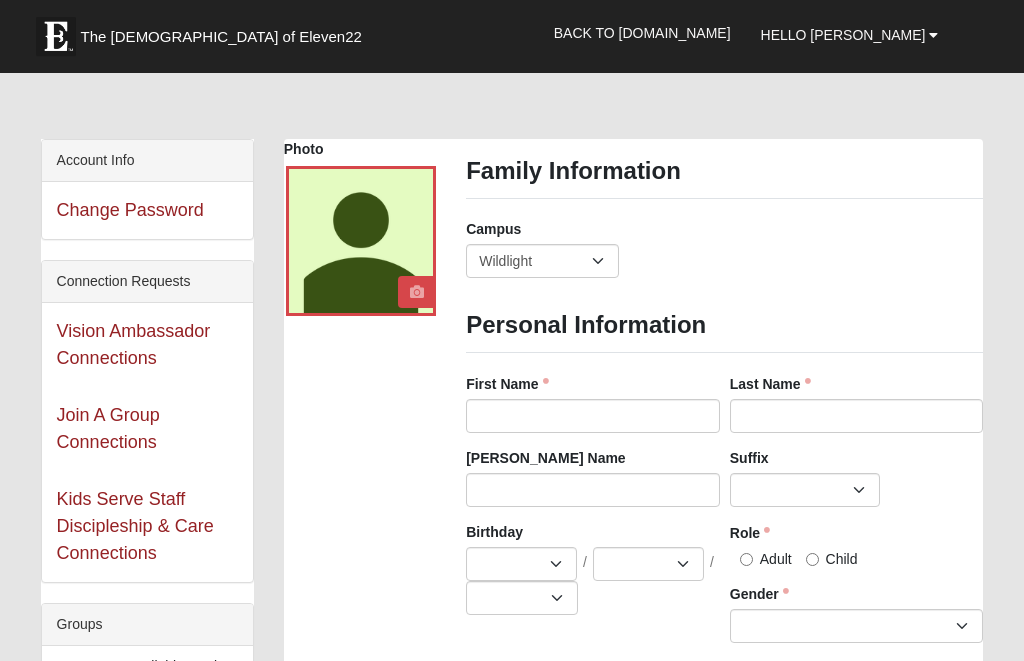 scroll, scrollTop: 0, scrollLeft: 0, axis: both 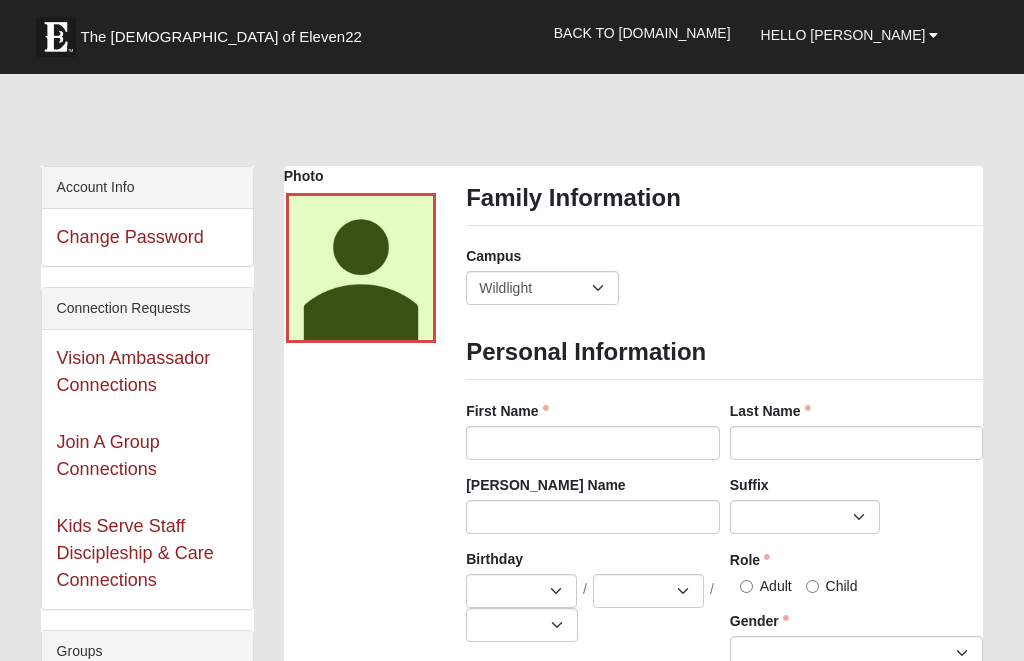 click on "The Church of Eleven22" at bounding box center [221, 37] 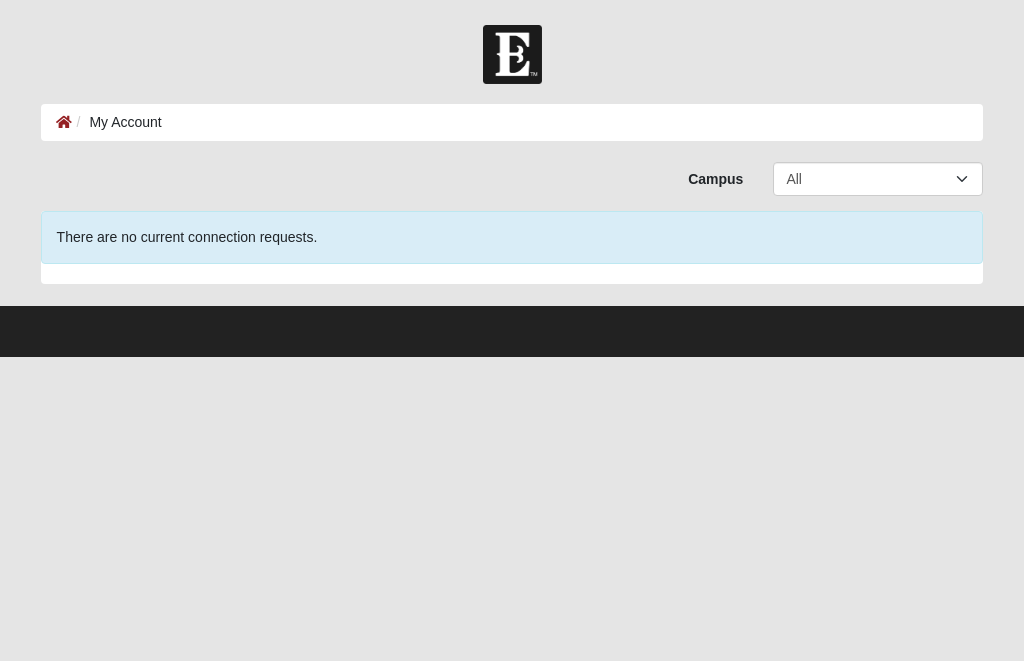 scroll, scrollTop: 0, scrollLeft: 0, axis: both 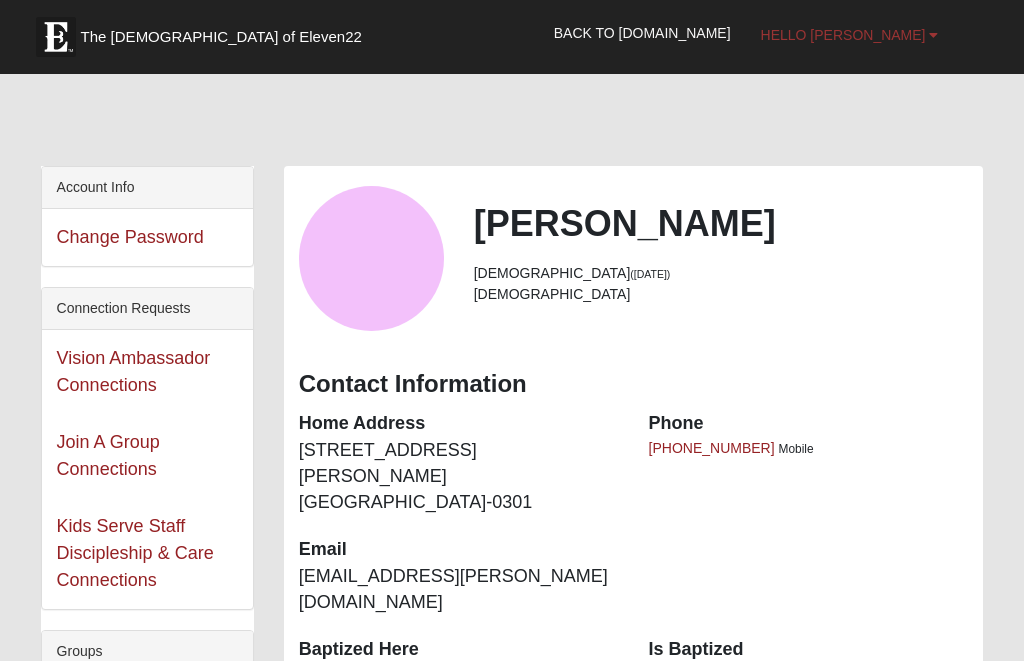 click on "Hello [PERSON_NAME]" at bounding box center (843, 35) 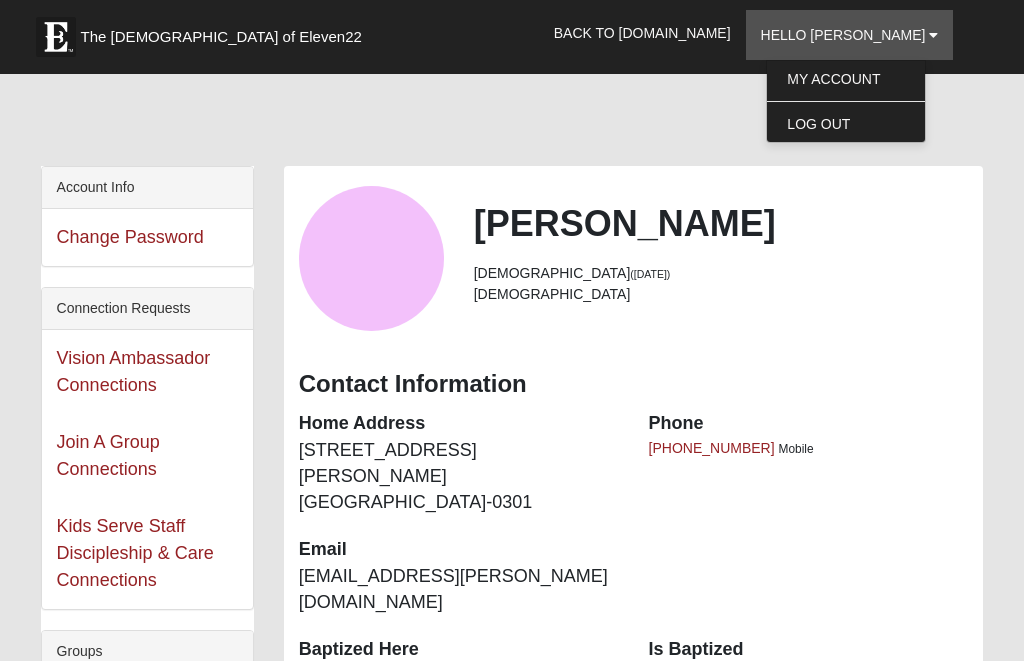click at bounding box center (512, 124) 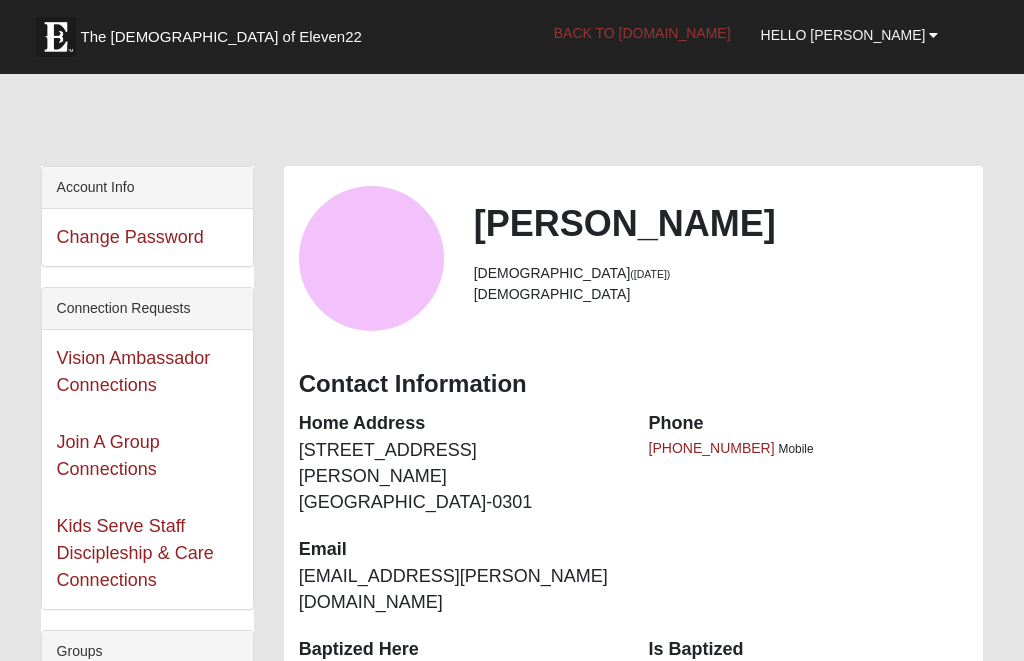 click on "Back to [DOMAIN_NAME]" at bounding box center (642, 33) 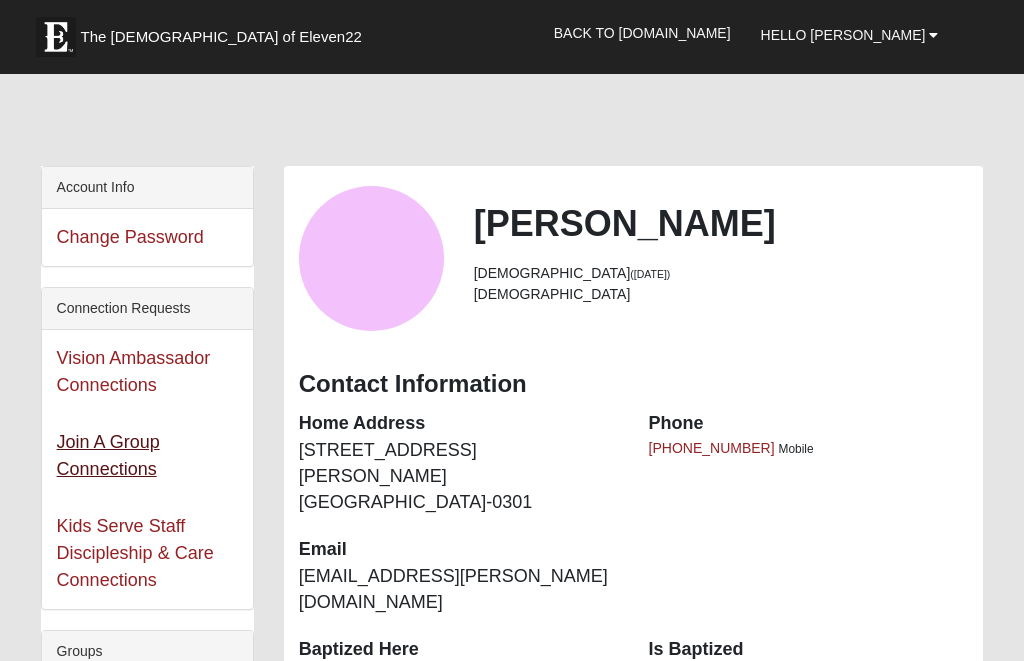 click on "Join A Group Connections" at bounding box center [108, 455] 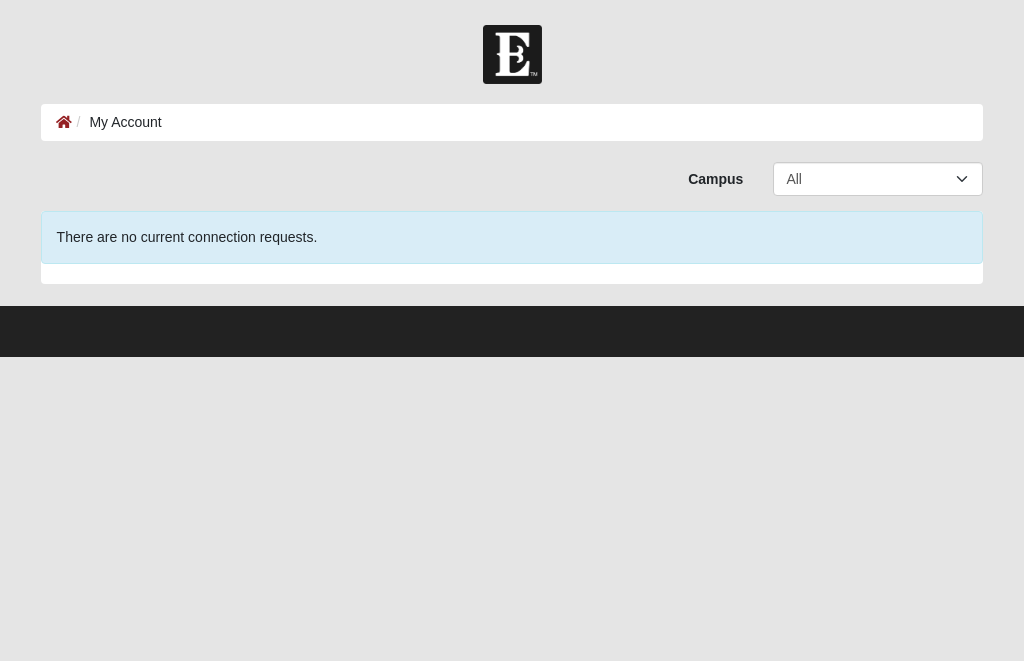 scroll, scrollTop: 0, scrollLeft: 0, axis: both 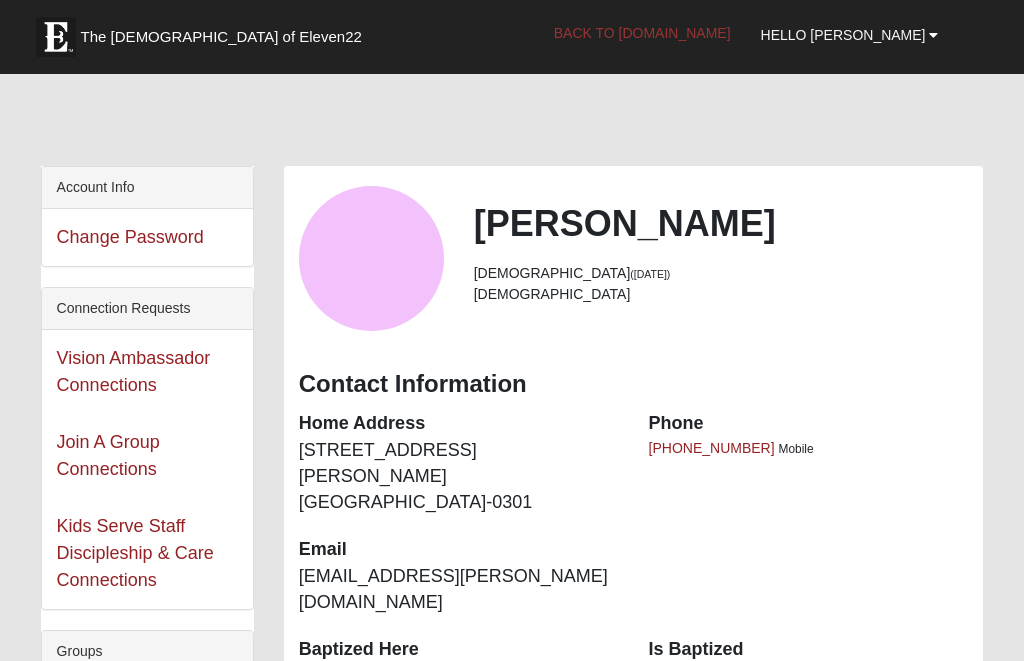 click on "Back to [DOMAIN_NAME]" at bounding box center [642, 33] 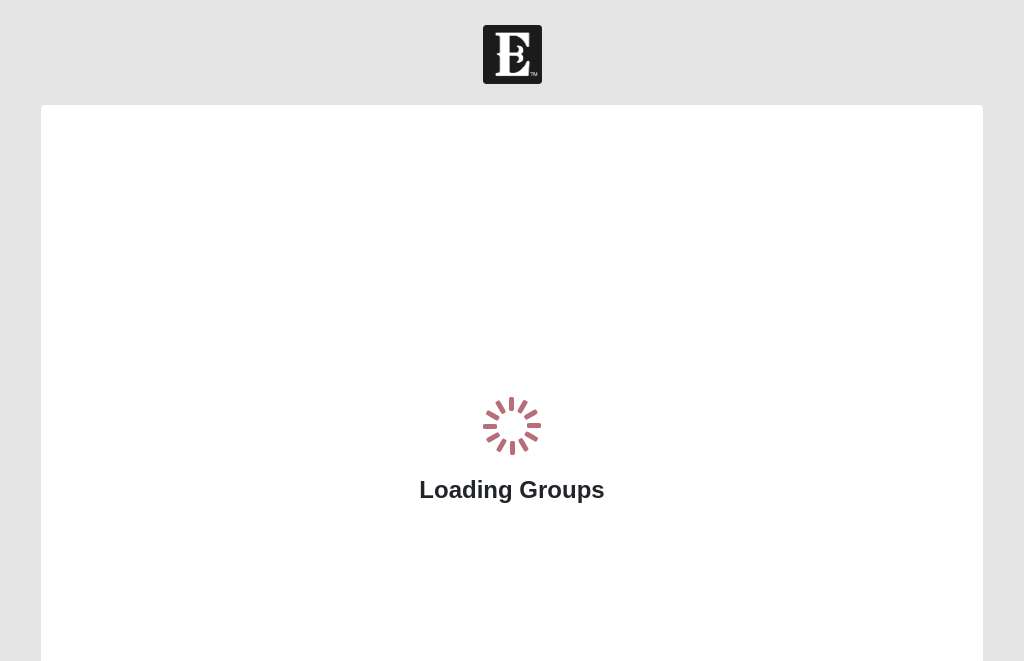 scroll, scrollTop: 0, scrollLeft: 0, axis: both 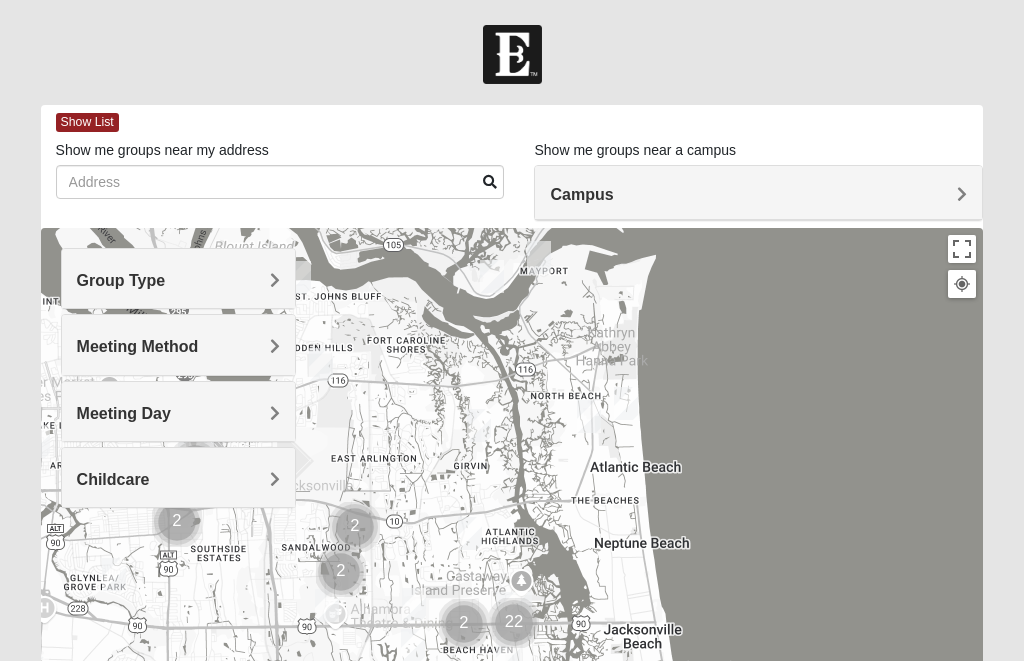 click on "Campus" at bounding box center (758, 194) 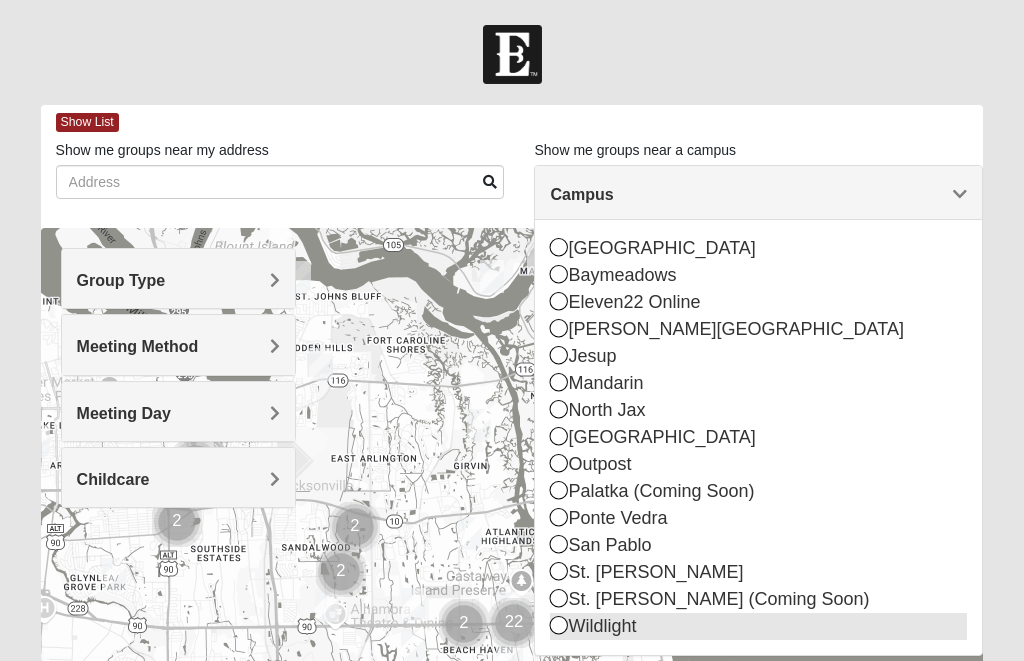 click at bounding box center [559, 625] 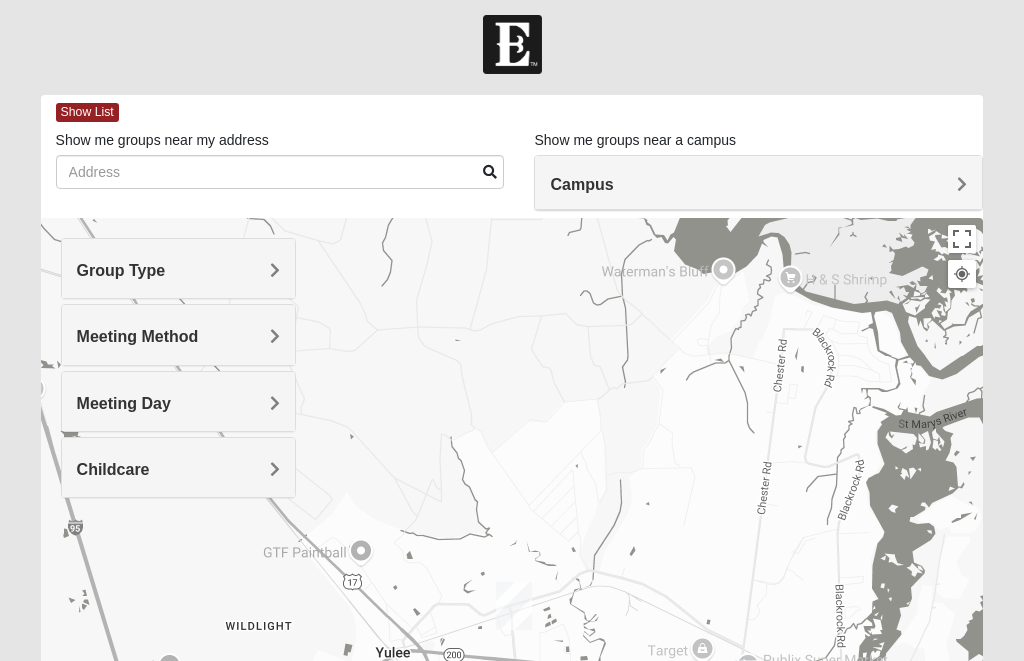 scroll, scrollTop: 0, scrollLeft: 0, axis: both 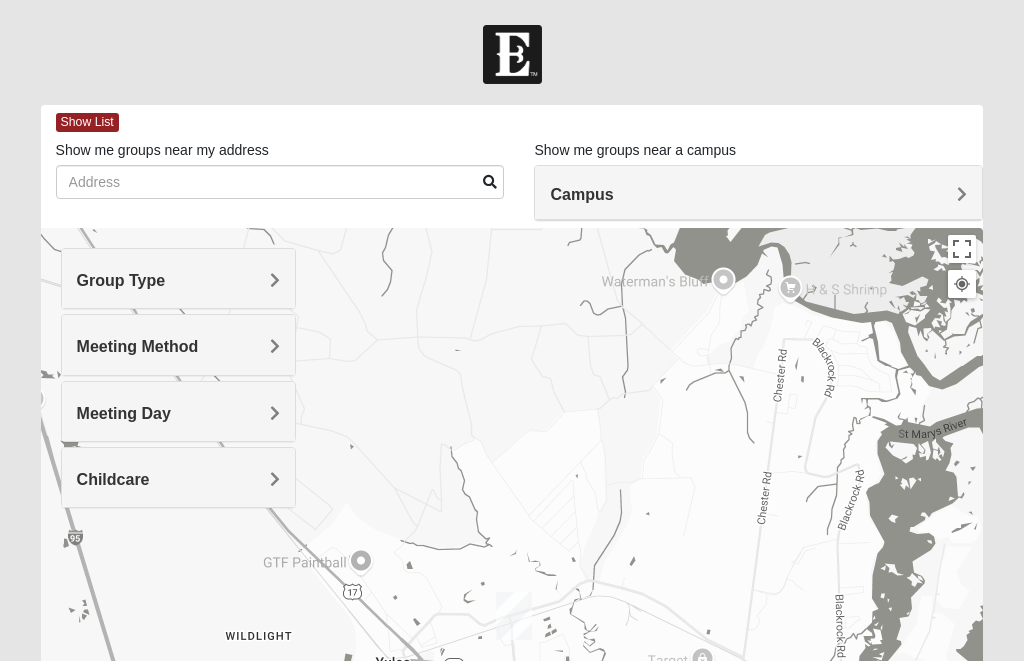 click on "Campus" at bounding box center (581, 194) 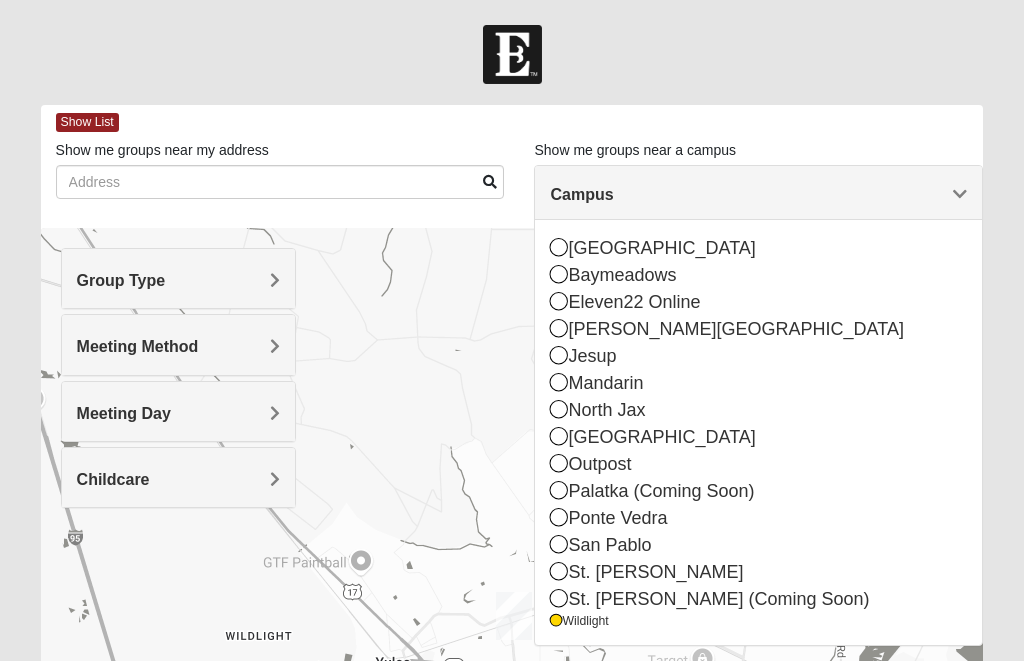 click on "Campus" at bounding box center (581, 194) 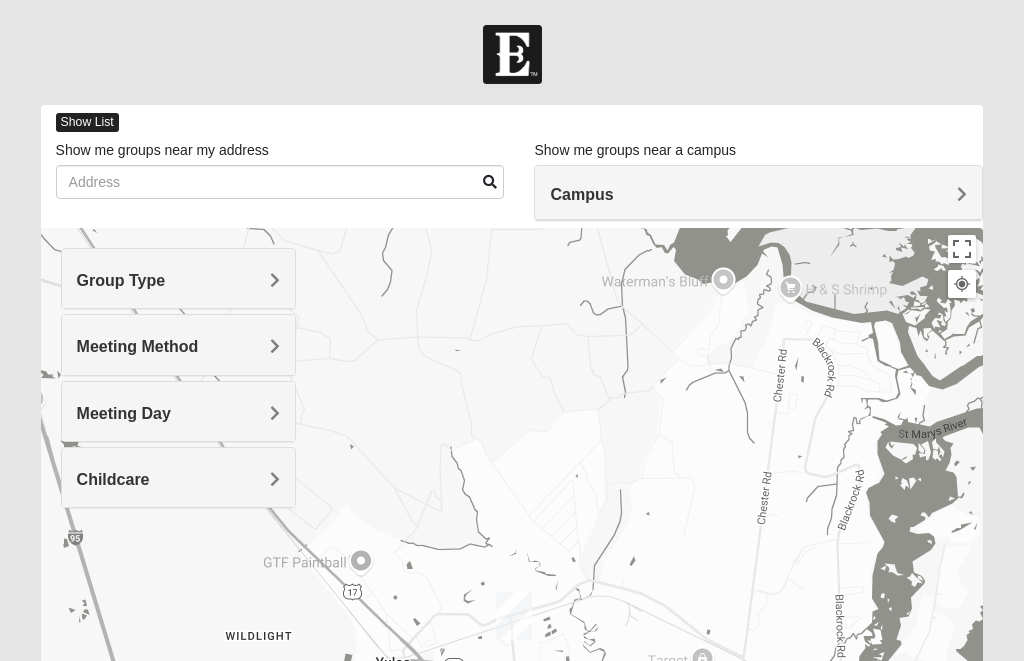 click on "Show List" at bounding box center [87, 122] 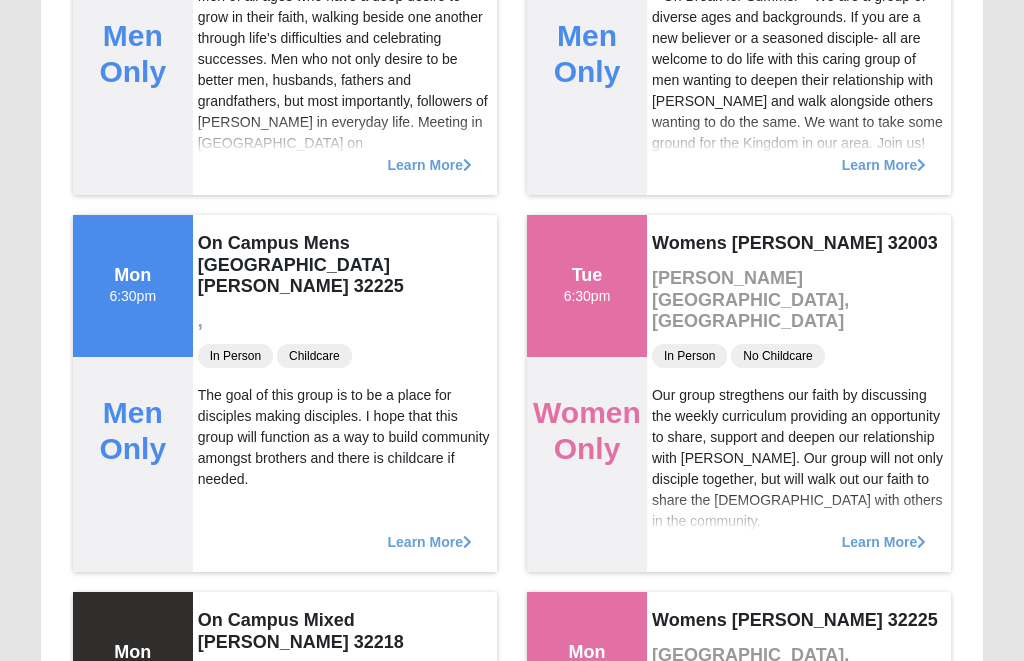 scroll, scrollTop: 0, scrollLeft: 0, axis: both 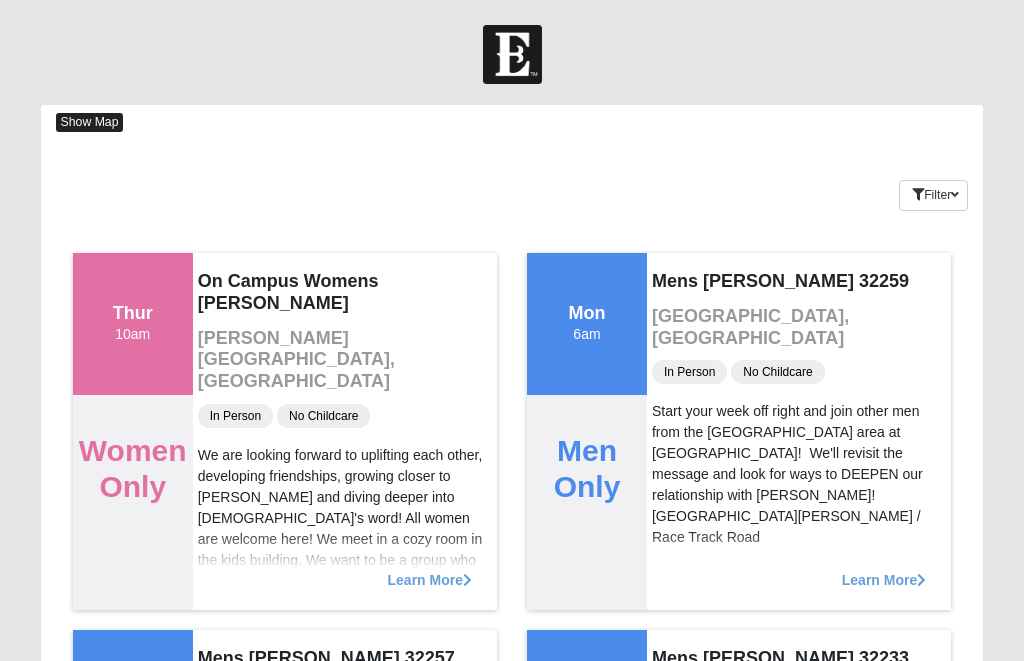 click on "Show Map" at bounding box center (90, 122) 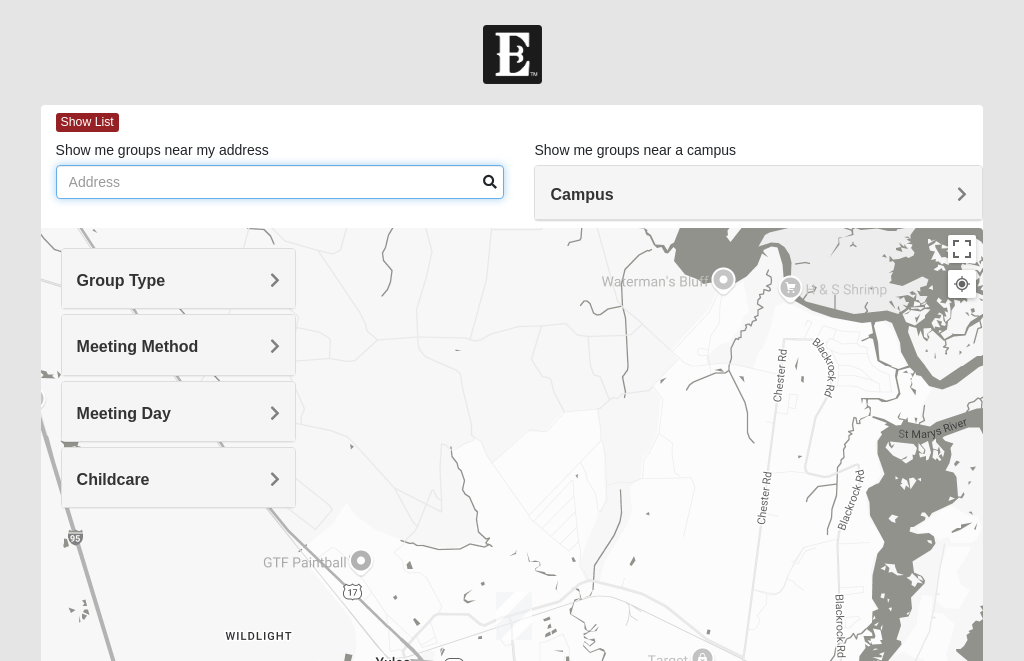 click on "Show me groups near my address" at bounding box center [280, 182] 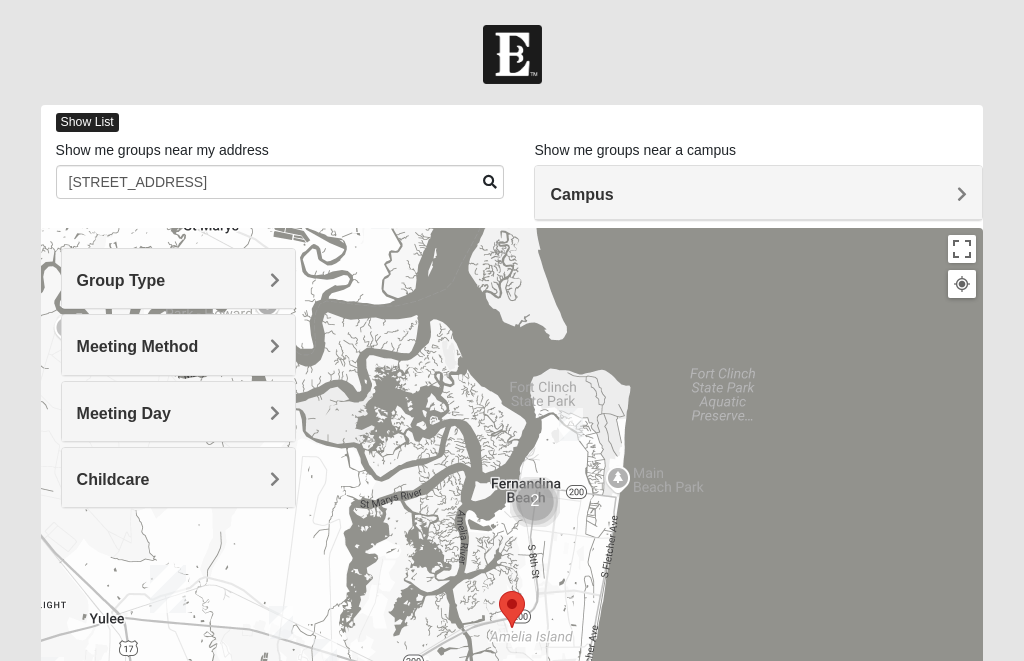 click on "Show List" at bounding box center [87, 122] 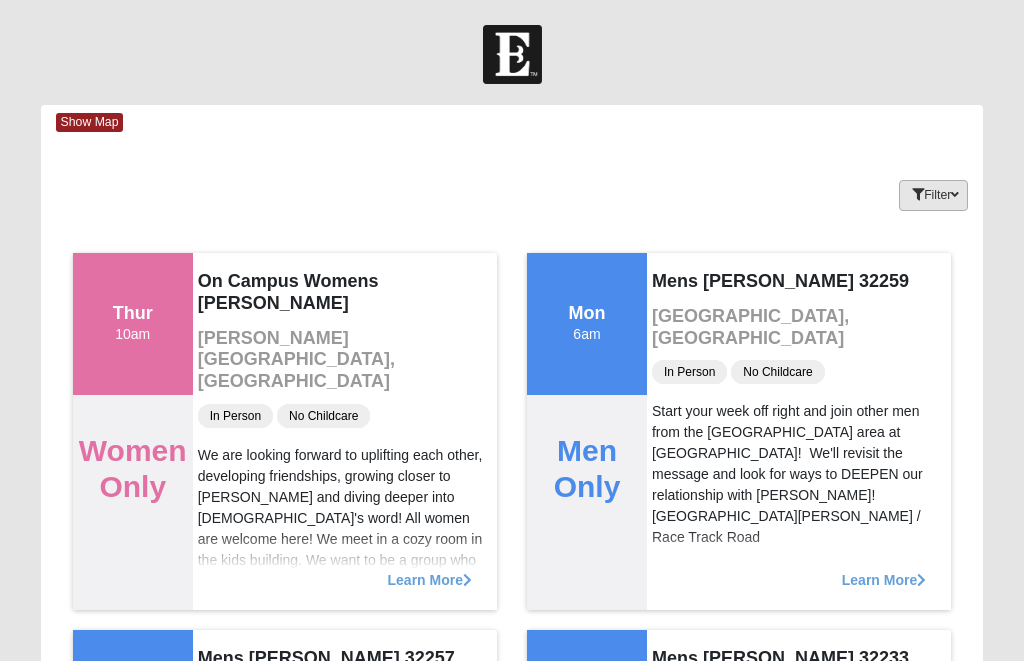 click on "Filter" at bounding box center [933, 195] 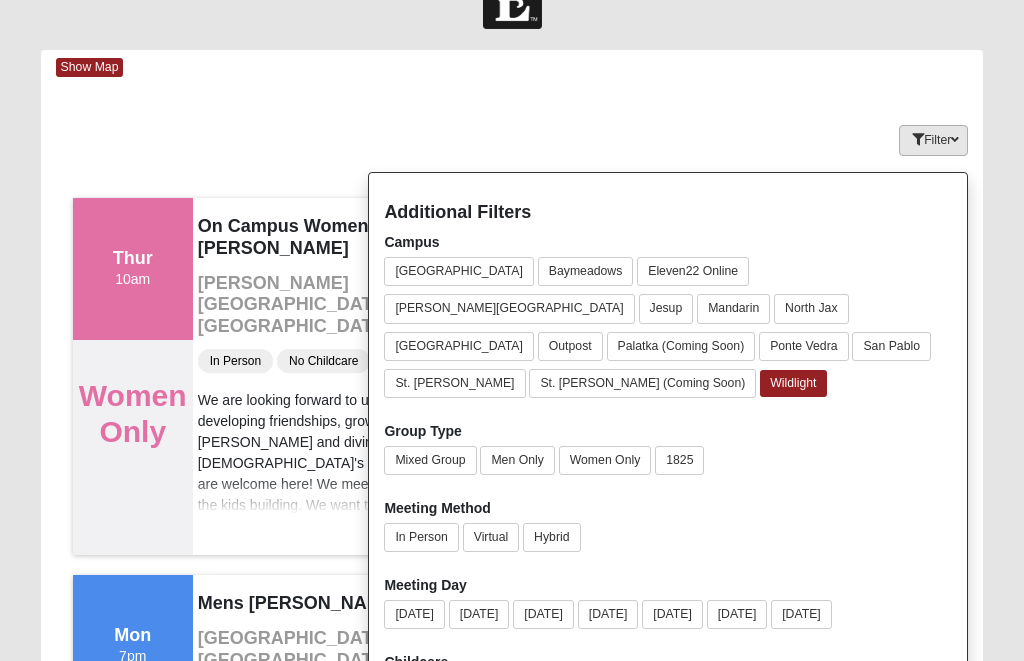 scroll, scrollTop: 55, scrollLeft: 0, axis: vertical 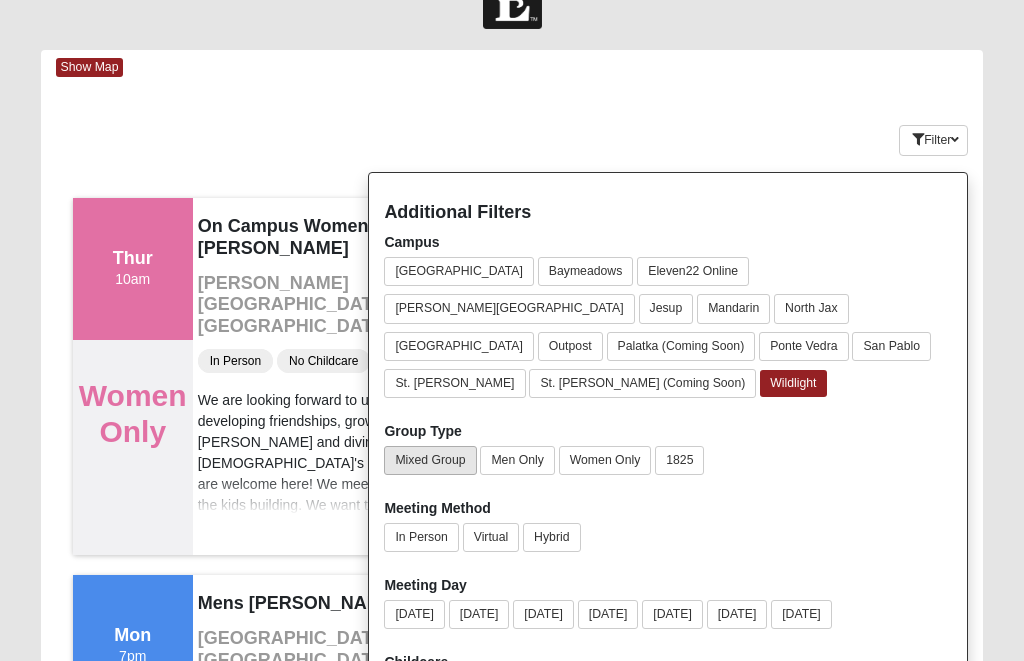 click on "Mixed Group" at bounding box center (430, 460) 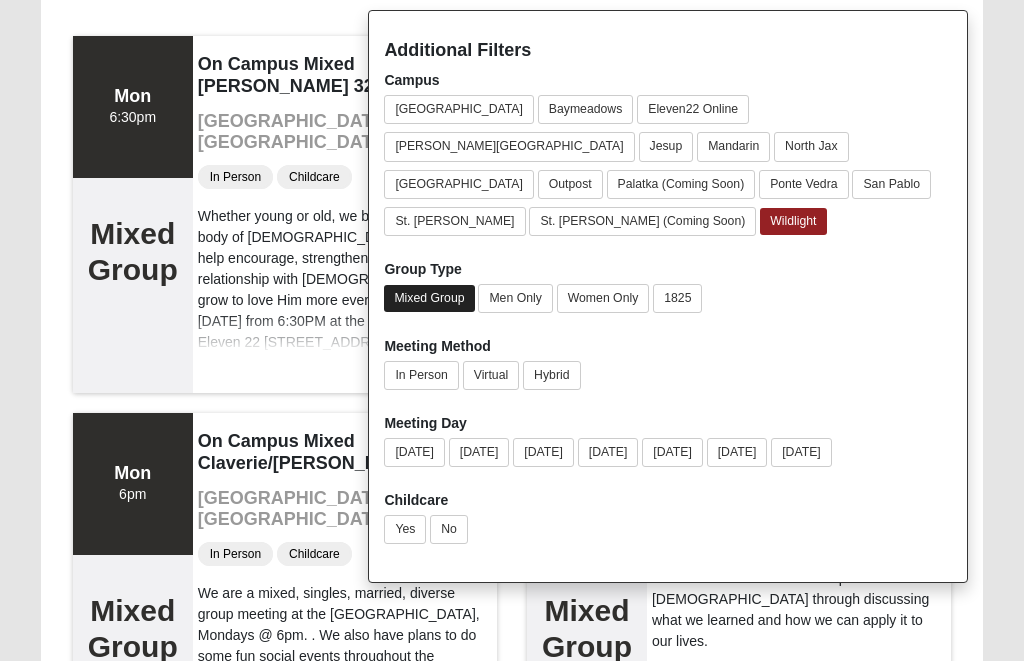 scroll, scrollTop: 217, scrollLeft: 0, axis: vertical 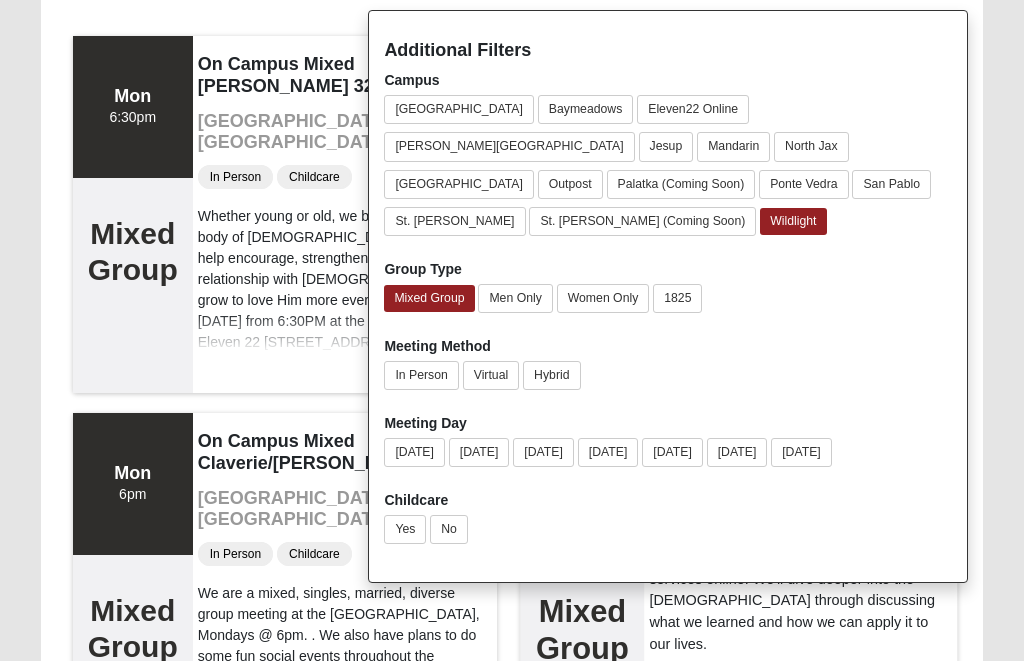click on "Primarily for those who are geographically distant from [GEOGRAPHIC_DATA] and attend services online. We'll dive deeper into the [DEMOGRAPHIC_DATA] through discussing what we learned and how we can apply it to our lives." at bounding box center [800, 589] 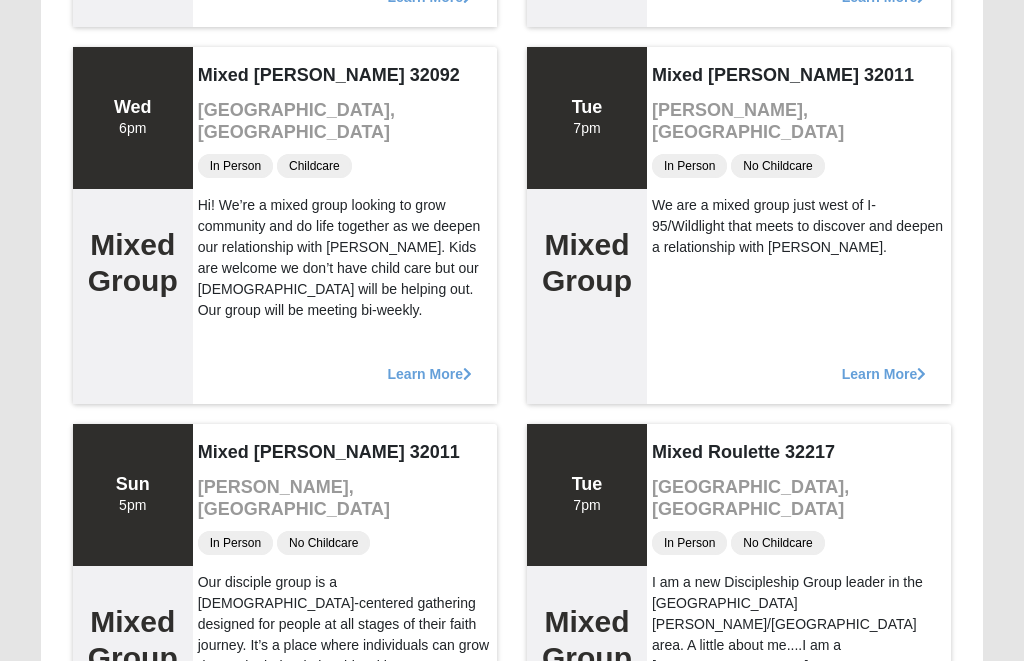 scroll, scrollTop: 13385, scrollLeft: 0, axis: vertical 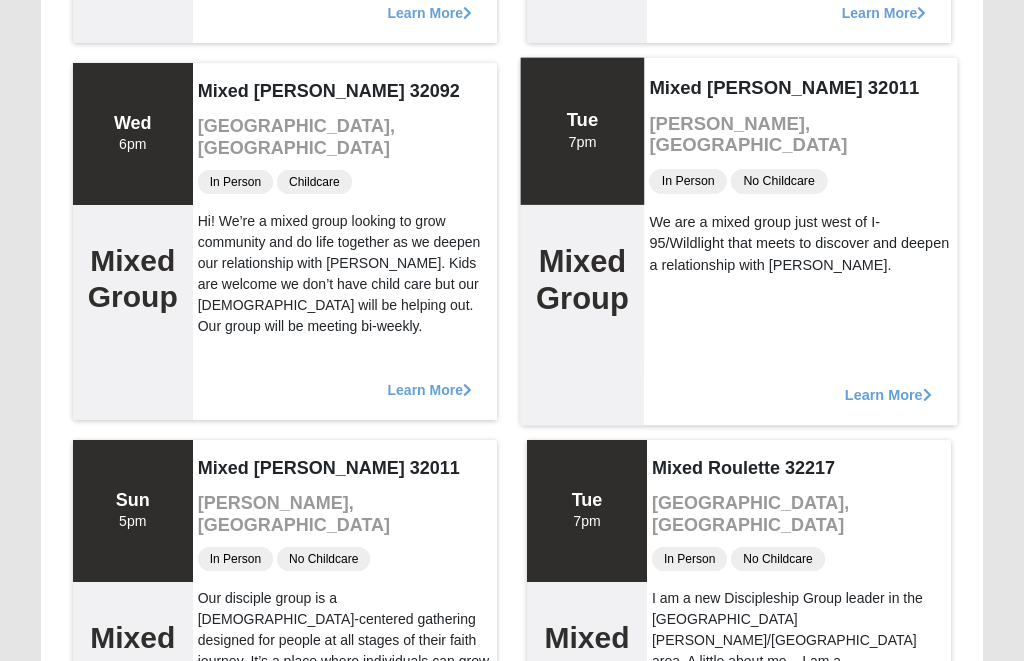 click on "Learn More" at bounding box center (888, 384) 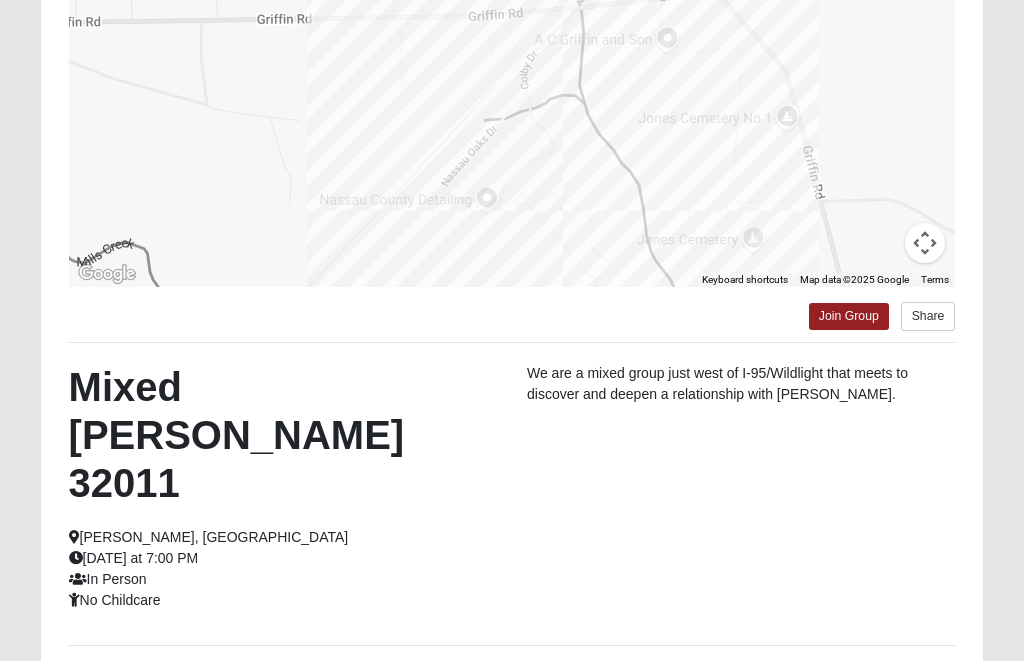 scroll, scrollTop: 348, scrollLeft: 0, axis: vertical 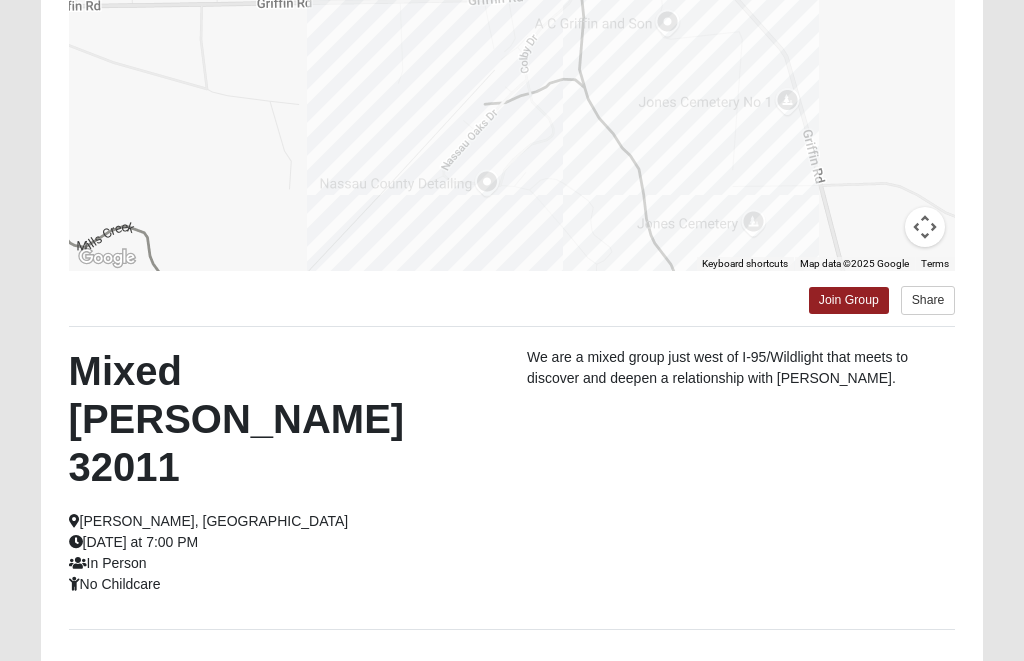 click on "Back to Groups" at bounding box center (512, 687) 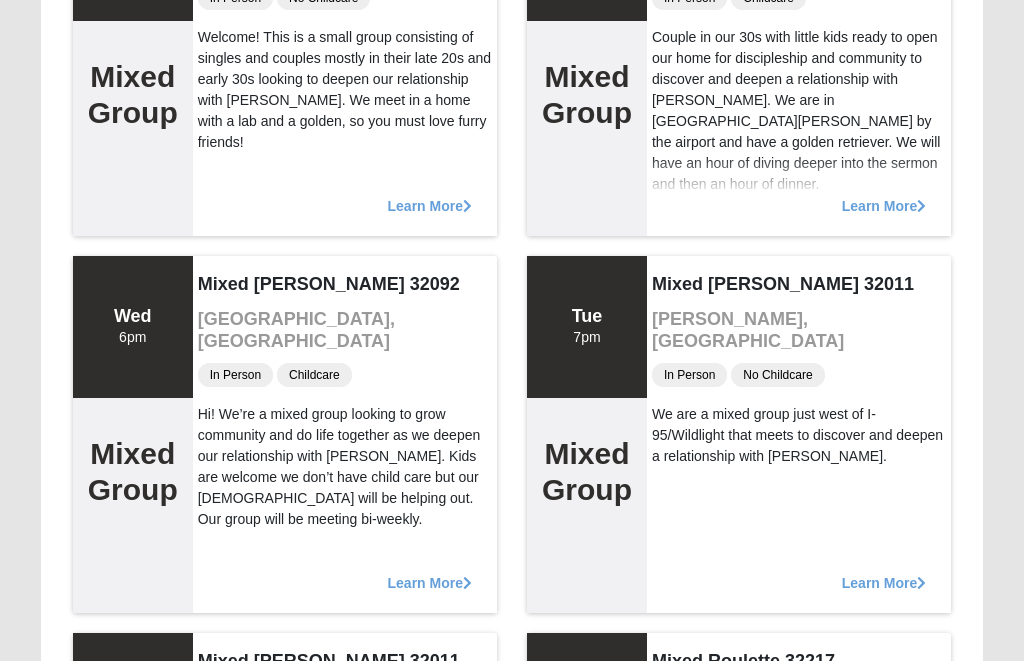 scroll, scrollTop: 13193, scrollLeft: 0, axis: vertical 